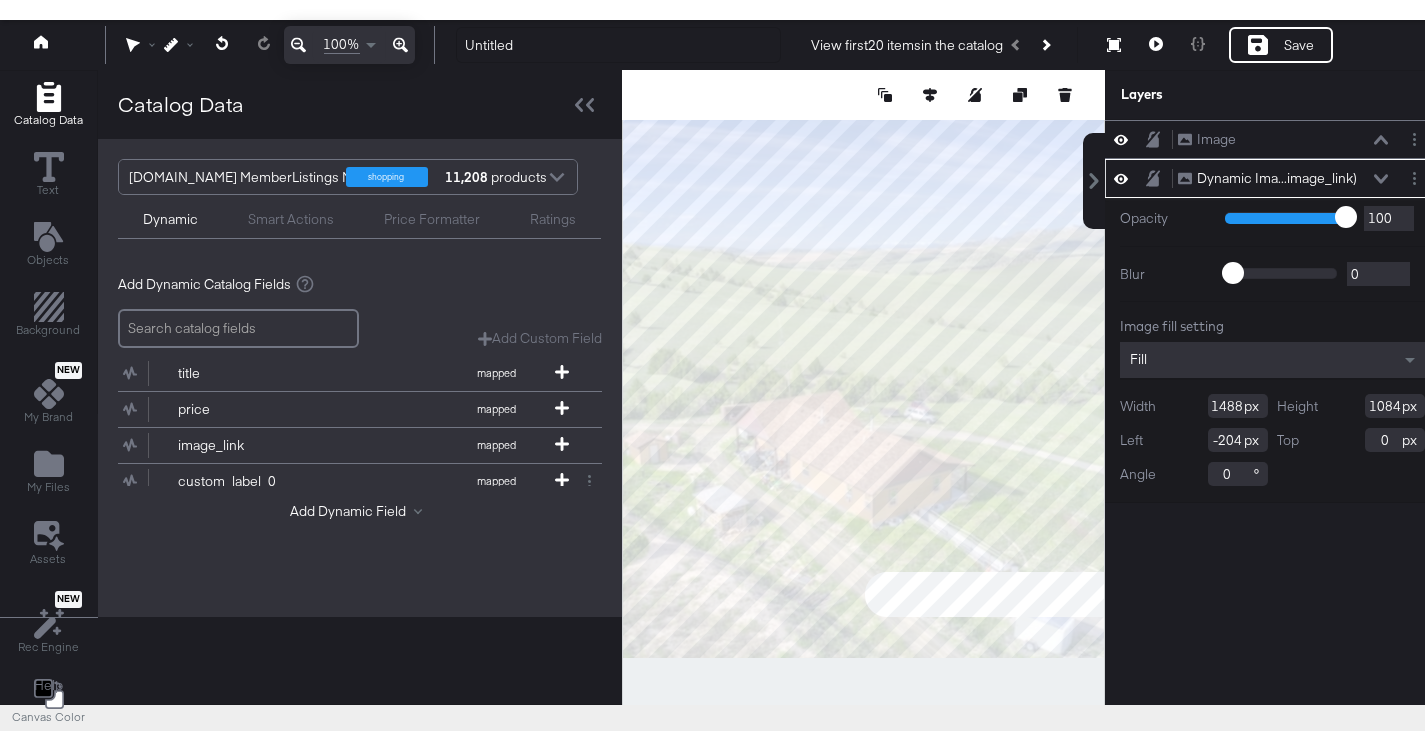 scroll, scrollTop: 84, scrollLeft: 0, axis: vertical 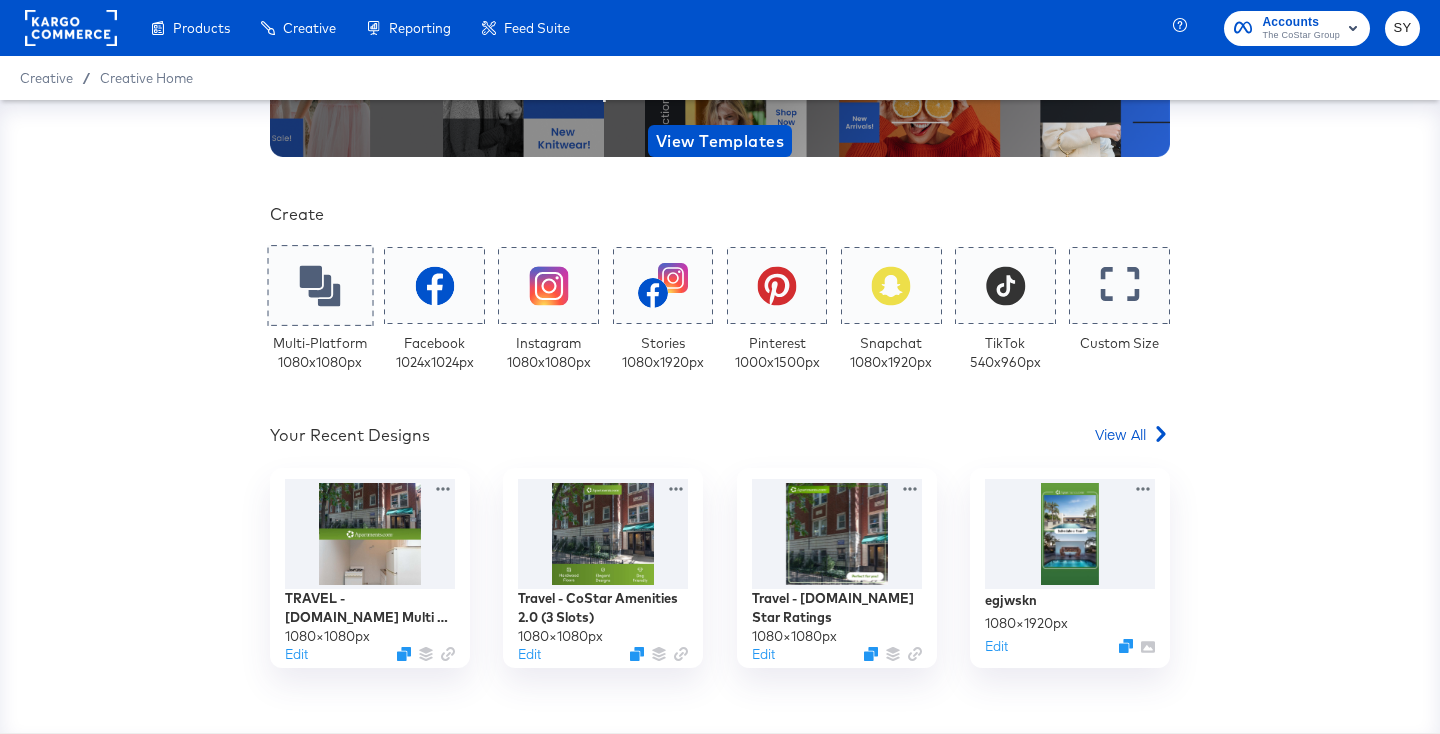 click at bounding box center (320, 285) 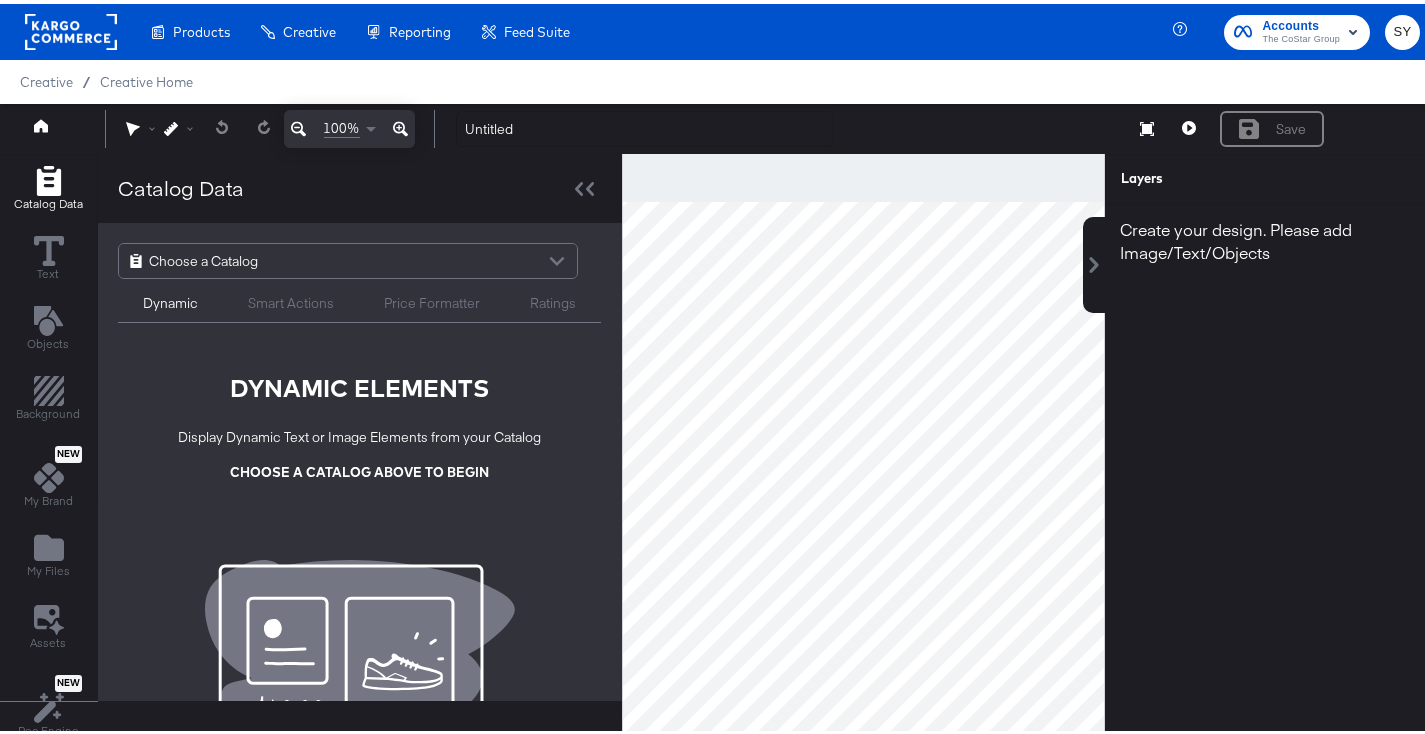 click on "Choose a Catalog" at bounding box center [348, 257] 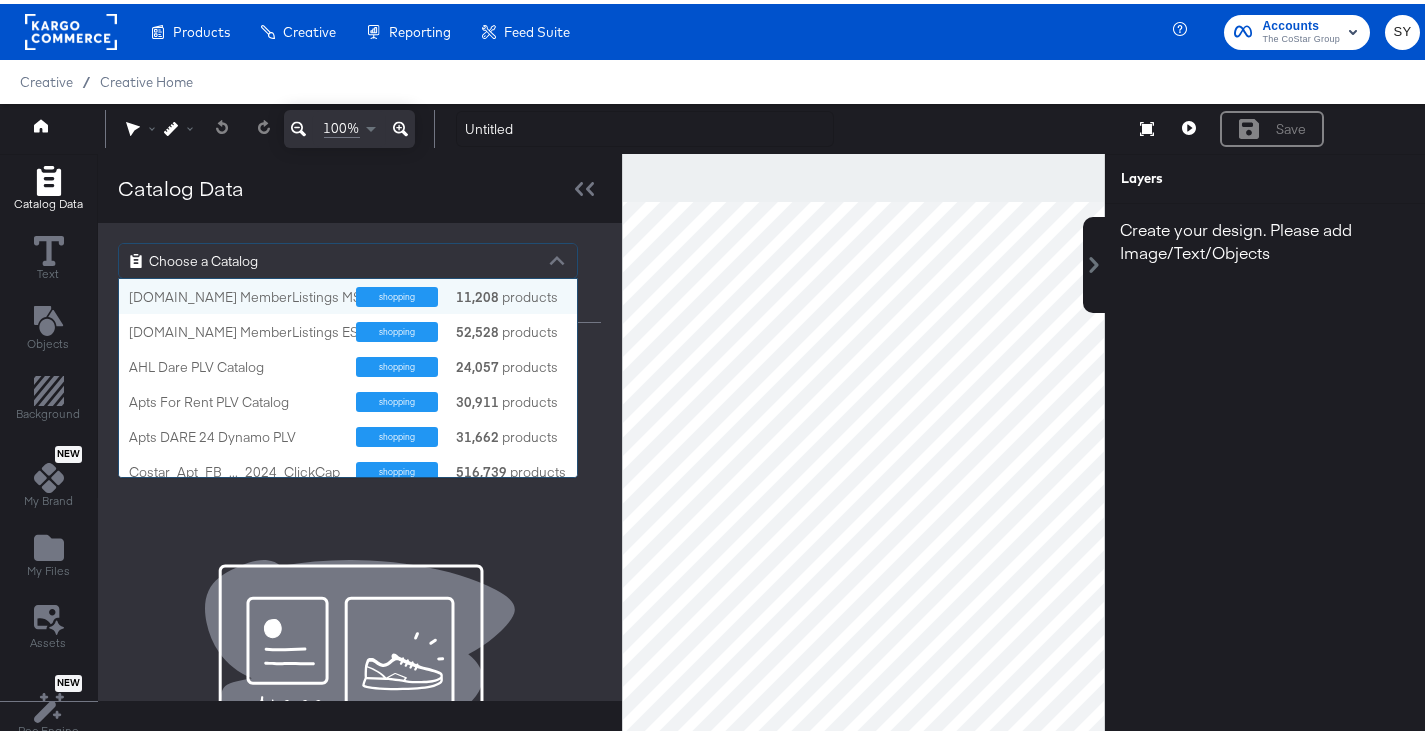 scroll, scrollTop: 16, scrollLeft: 16, axis: both 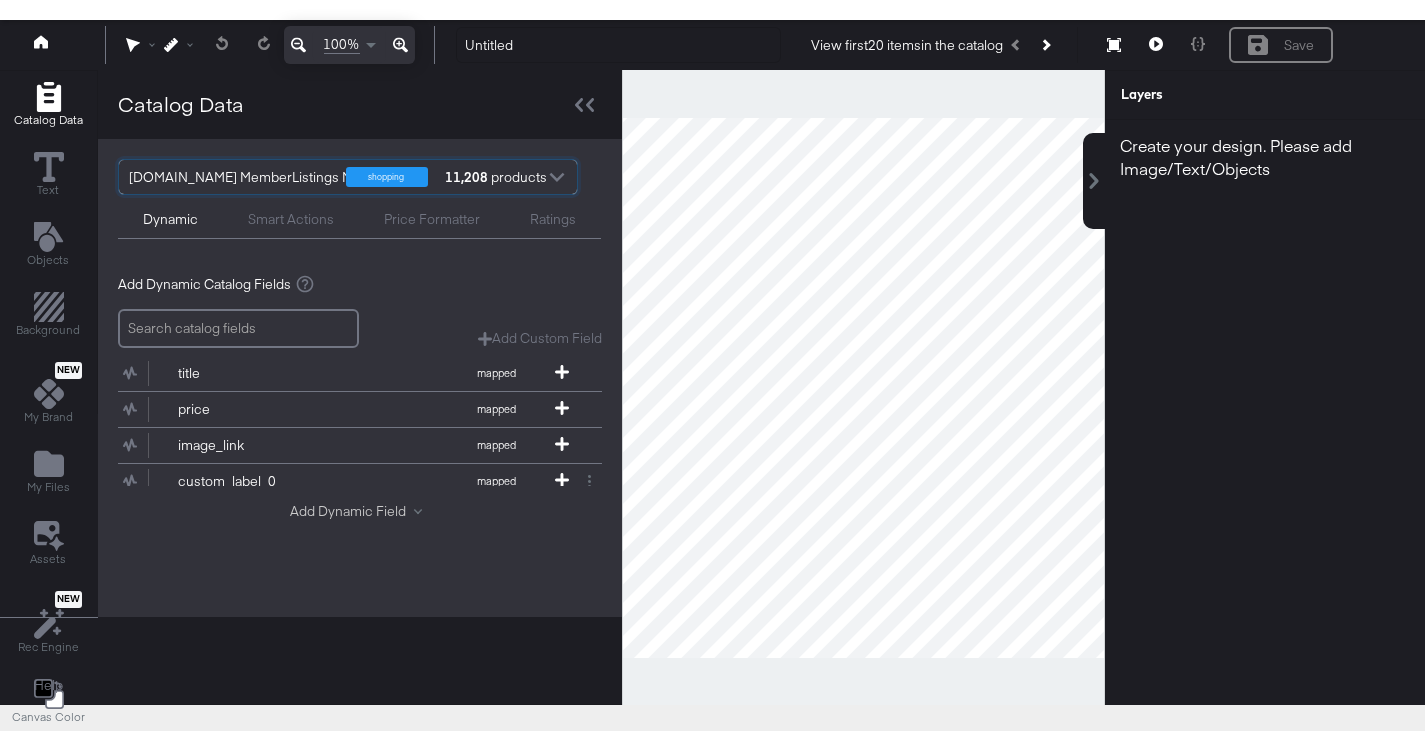 click on "Add Dynamic Field" at bounding box center [360, 507] 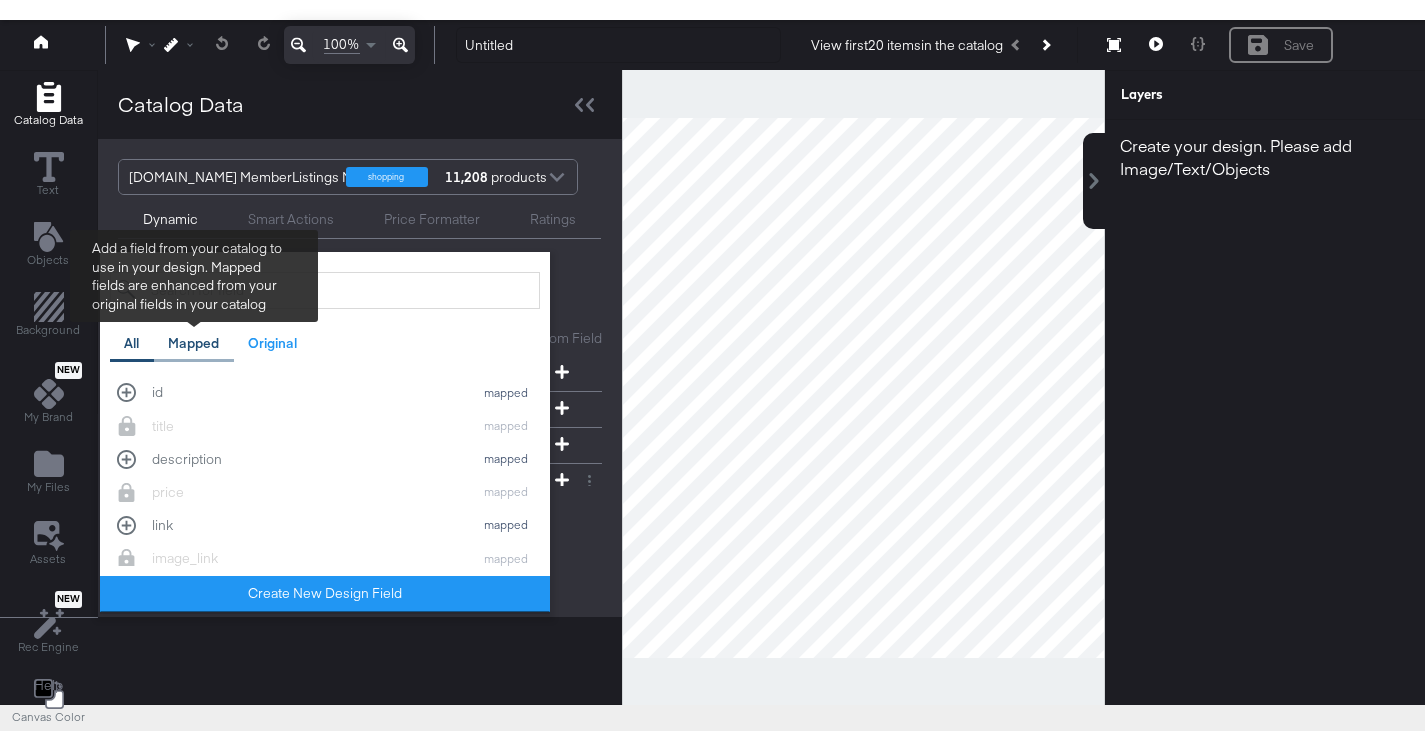 click on "Mapped" at bounding box center (194, 339) 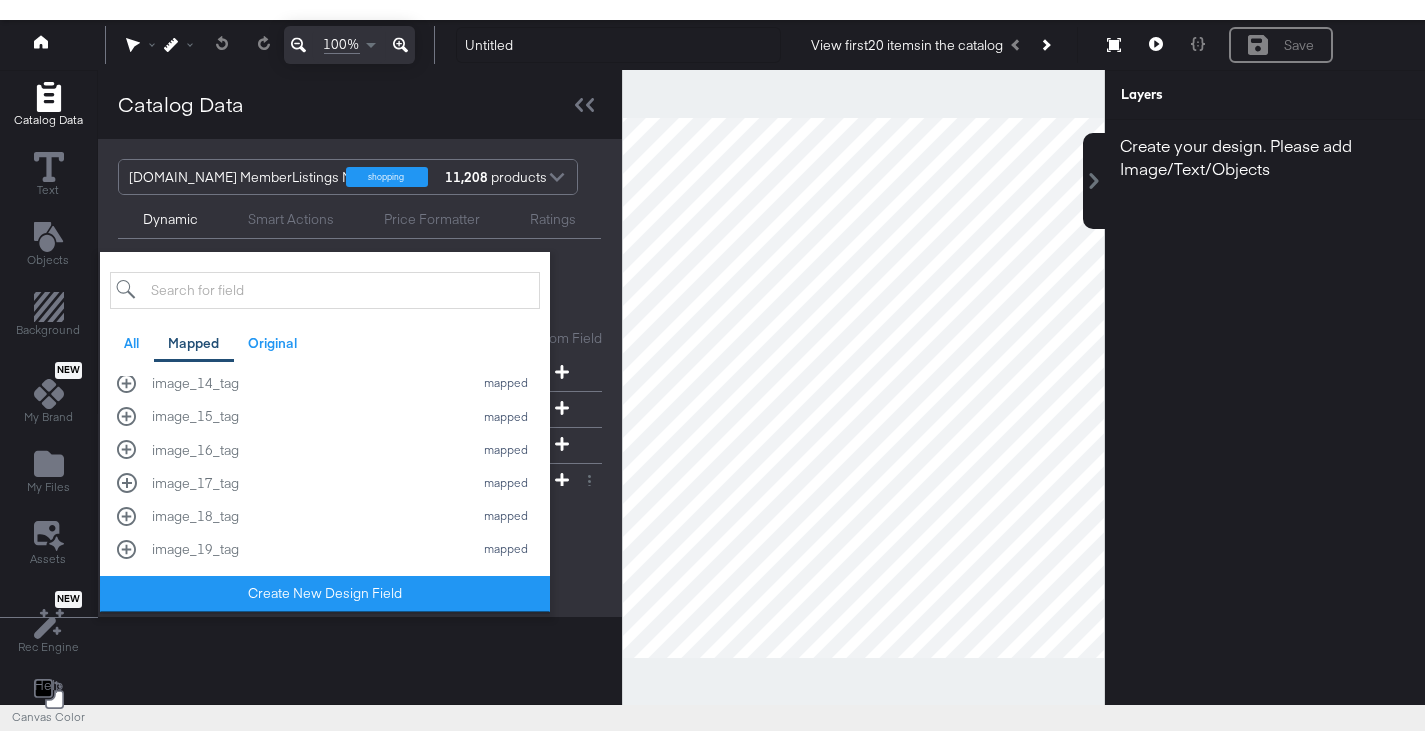 scroll, scrollTop: 942, scrollLeft: 0, axis: vertical 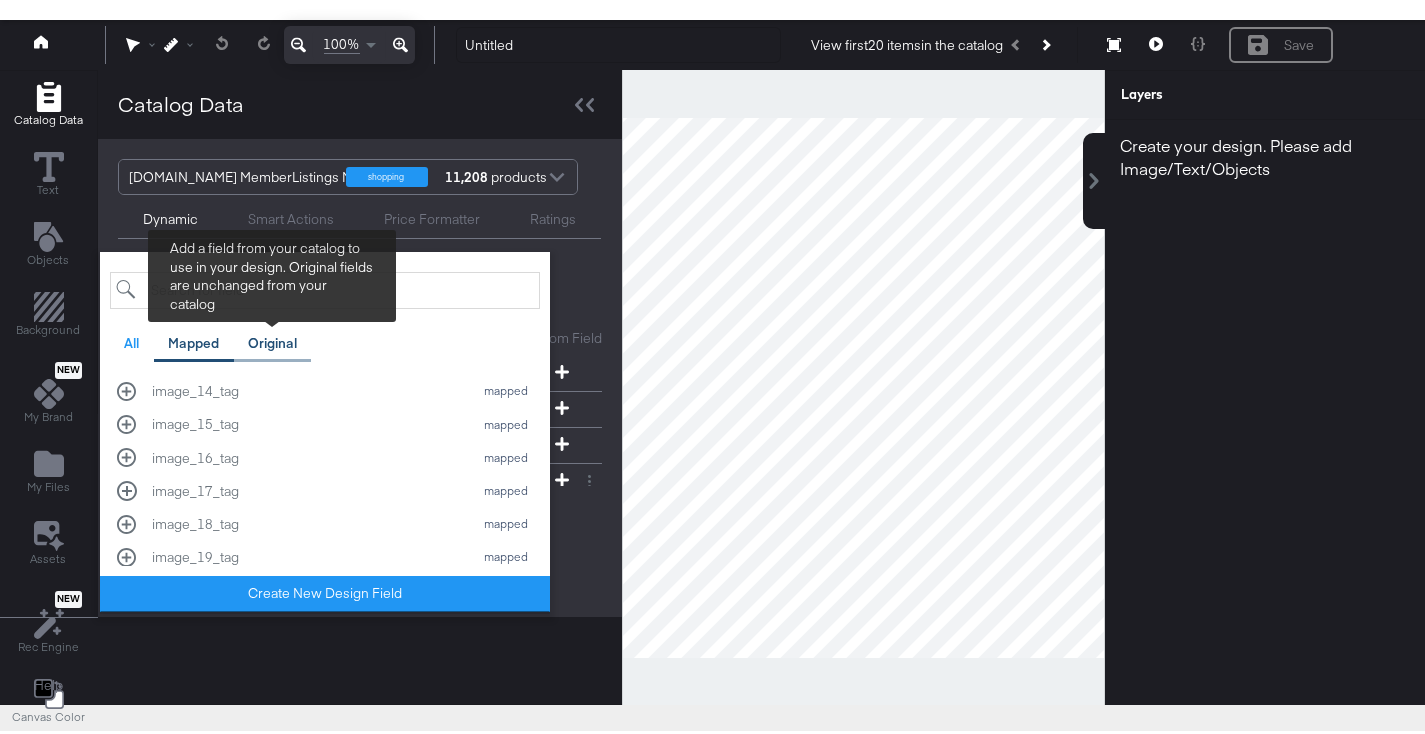 click on "Original" at bounding box center [273, 339] 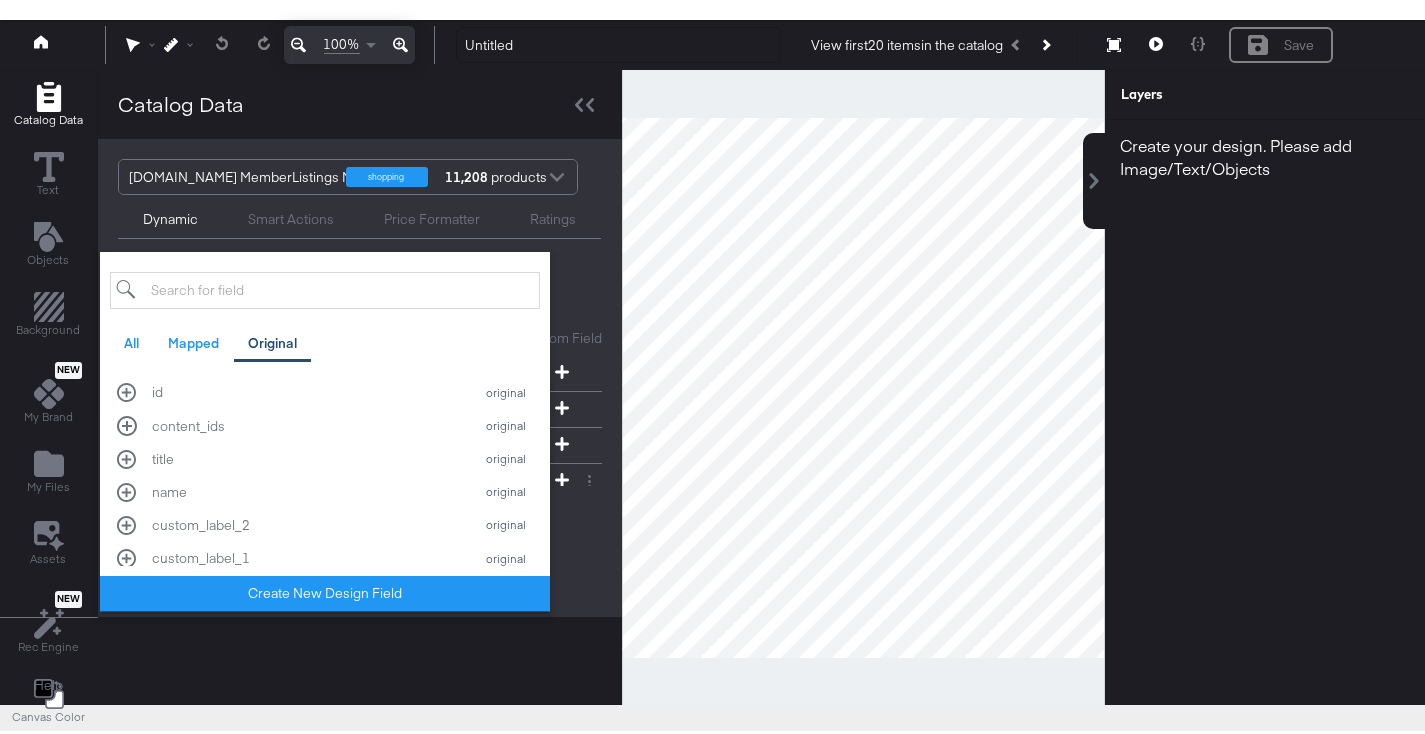 scroll, scrollTop: 93, scrollLeft: 0, axis: vertical 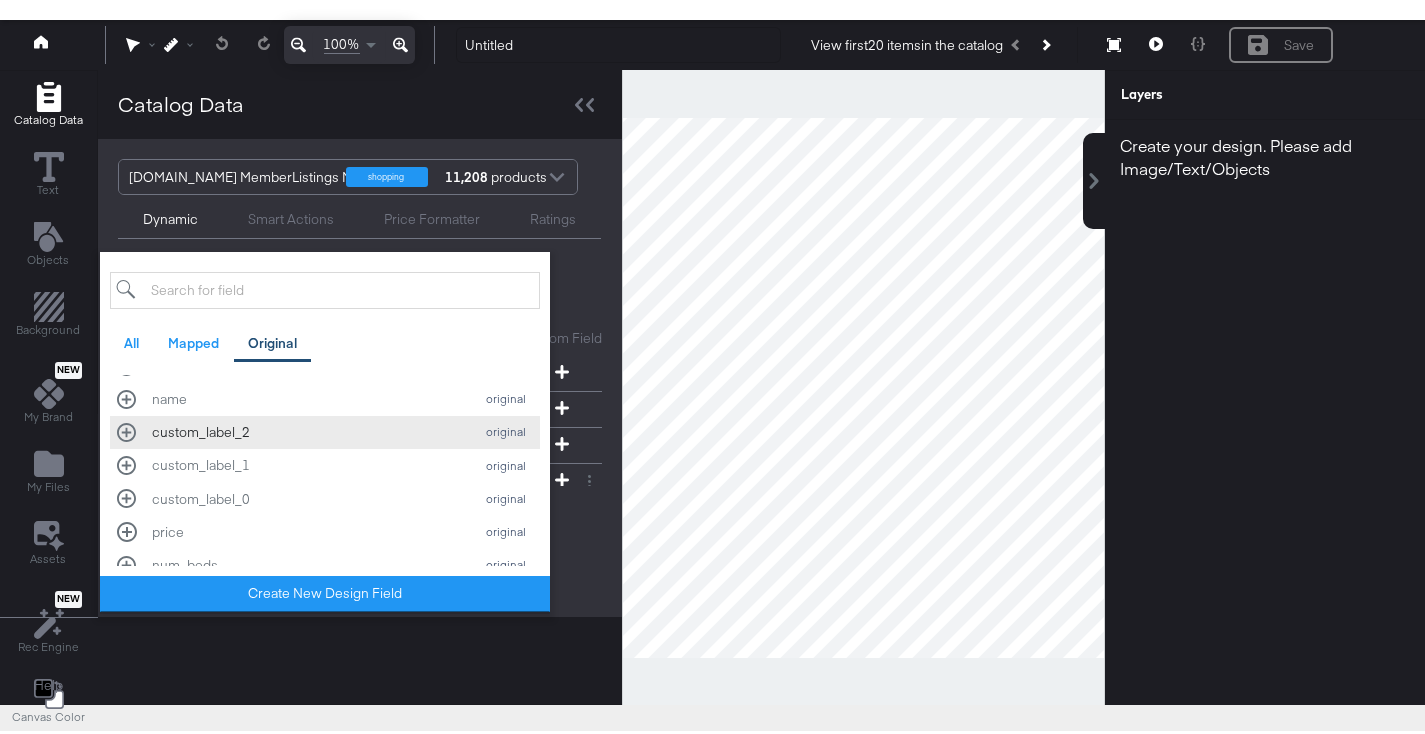click on "custom_label_2" at bounding box center (307, 428) 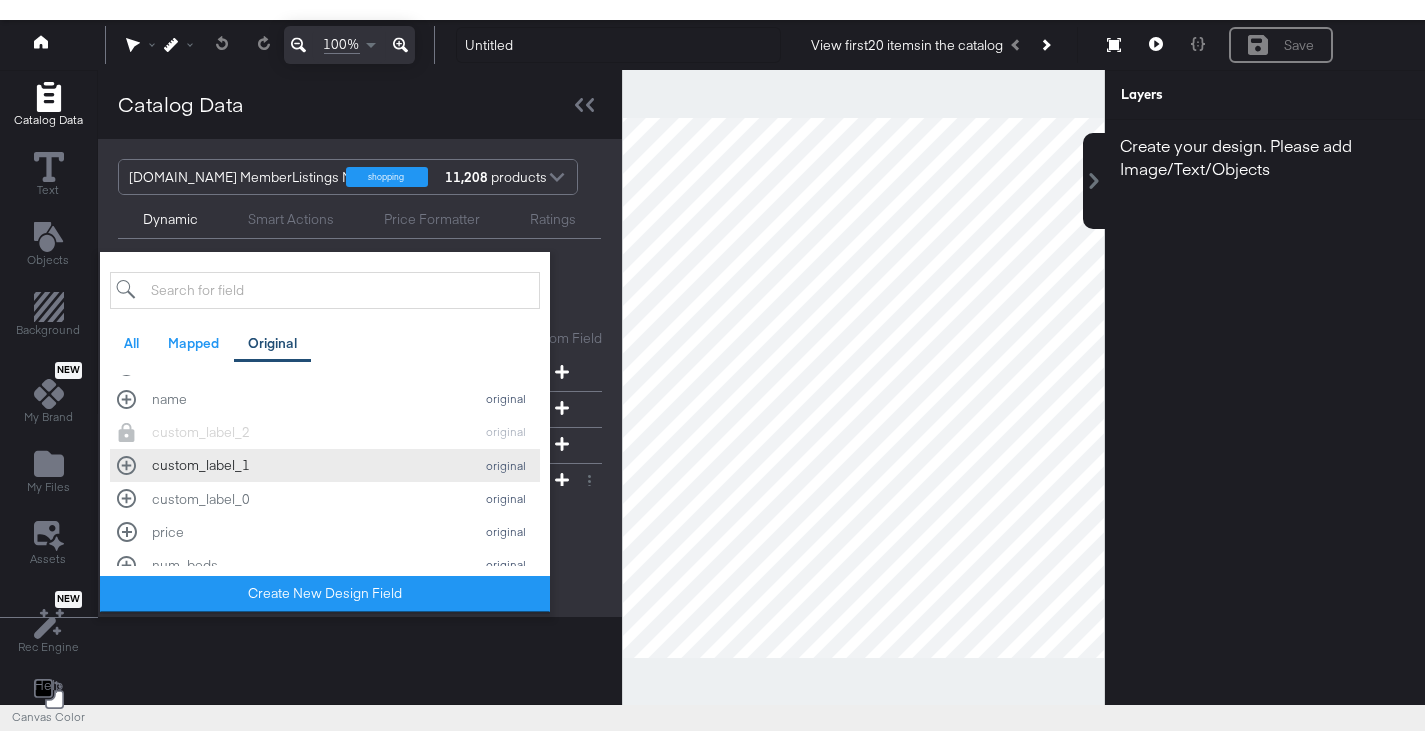 click on "custom_label_1" at bounding box center [307, 461] 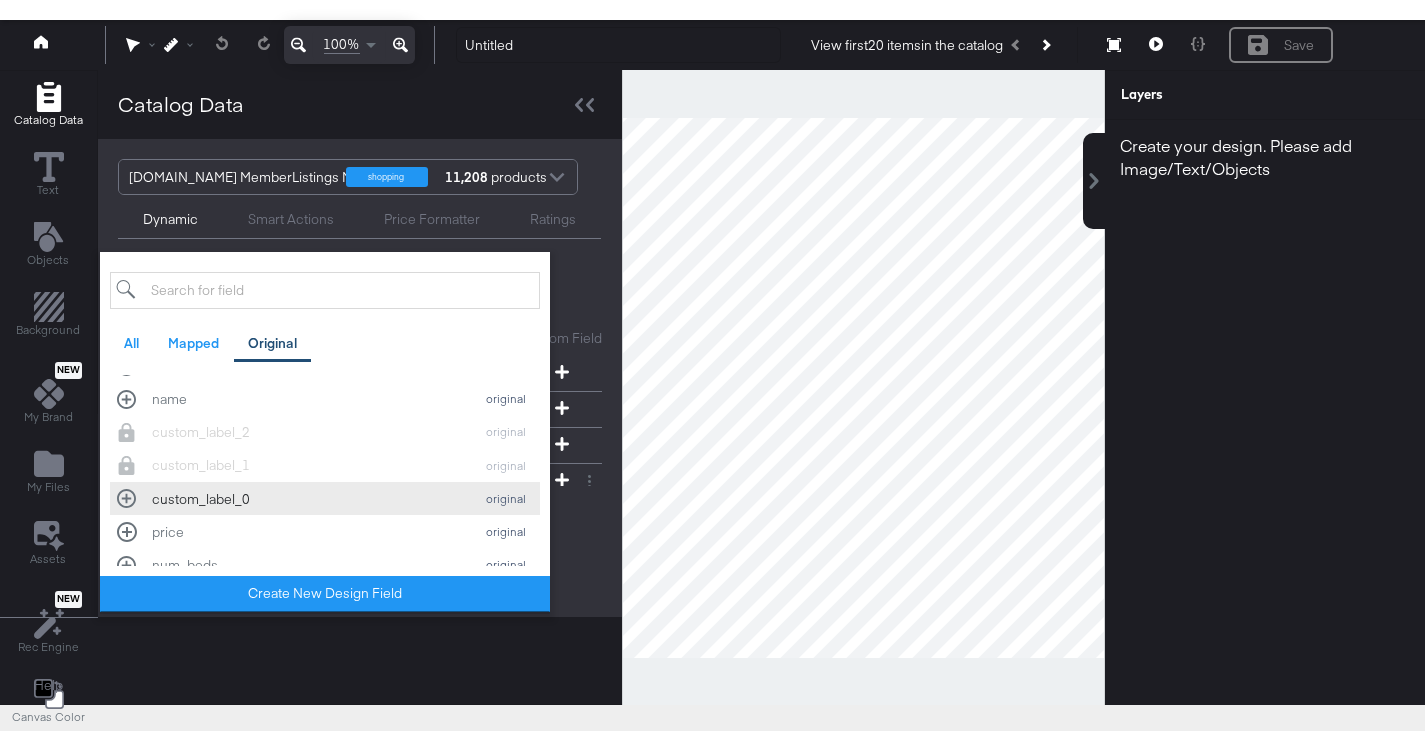 click on "custom_label_0" at bounding box center (307, 495) 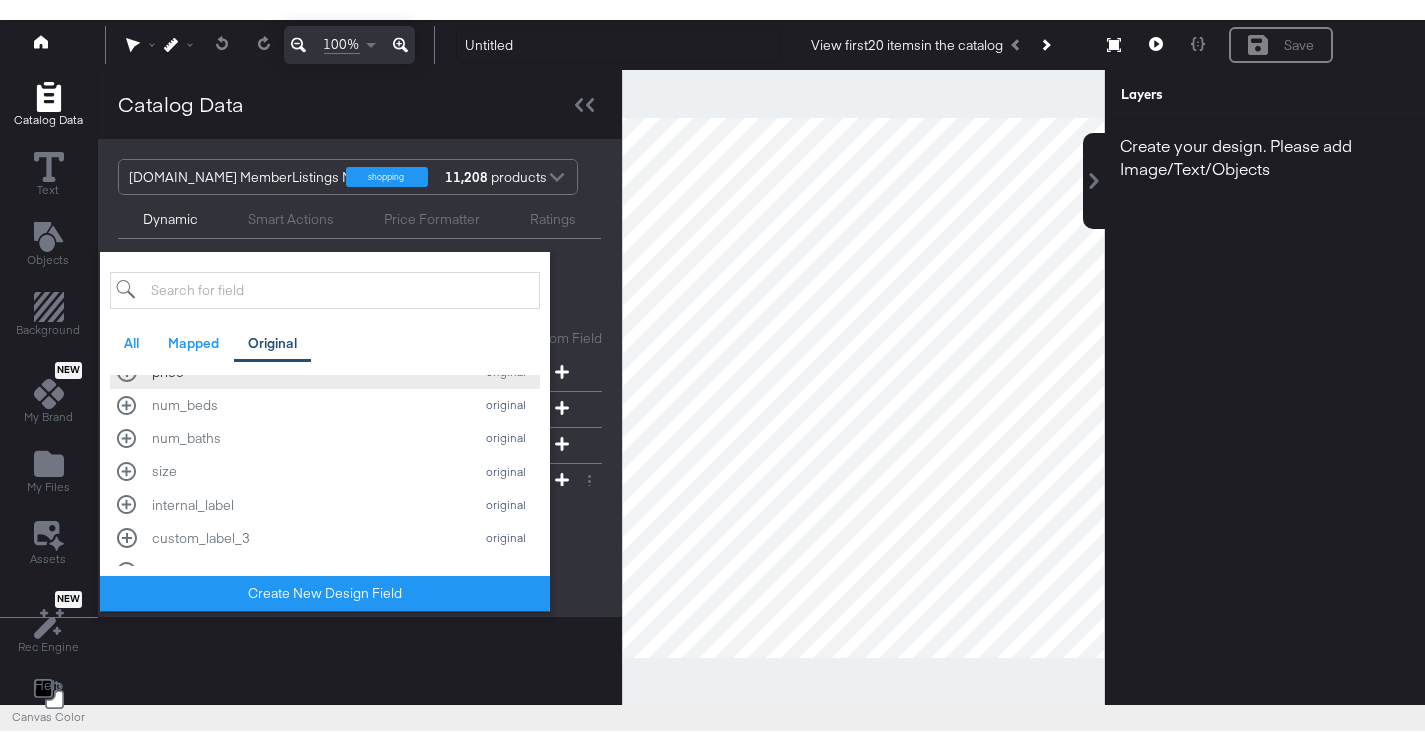 scroll, scrollTop: 272, scrollLeft: 0, axis: vertical 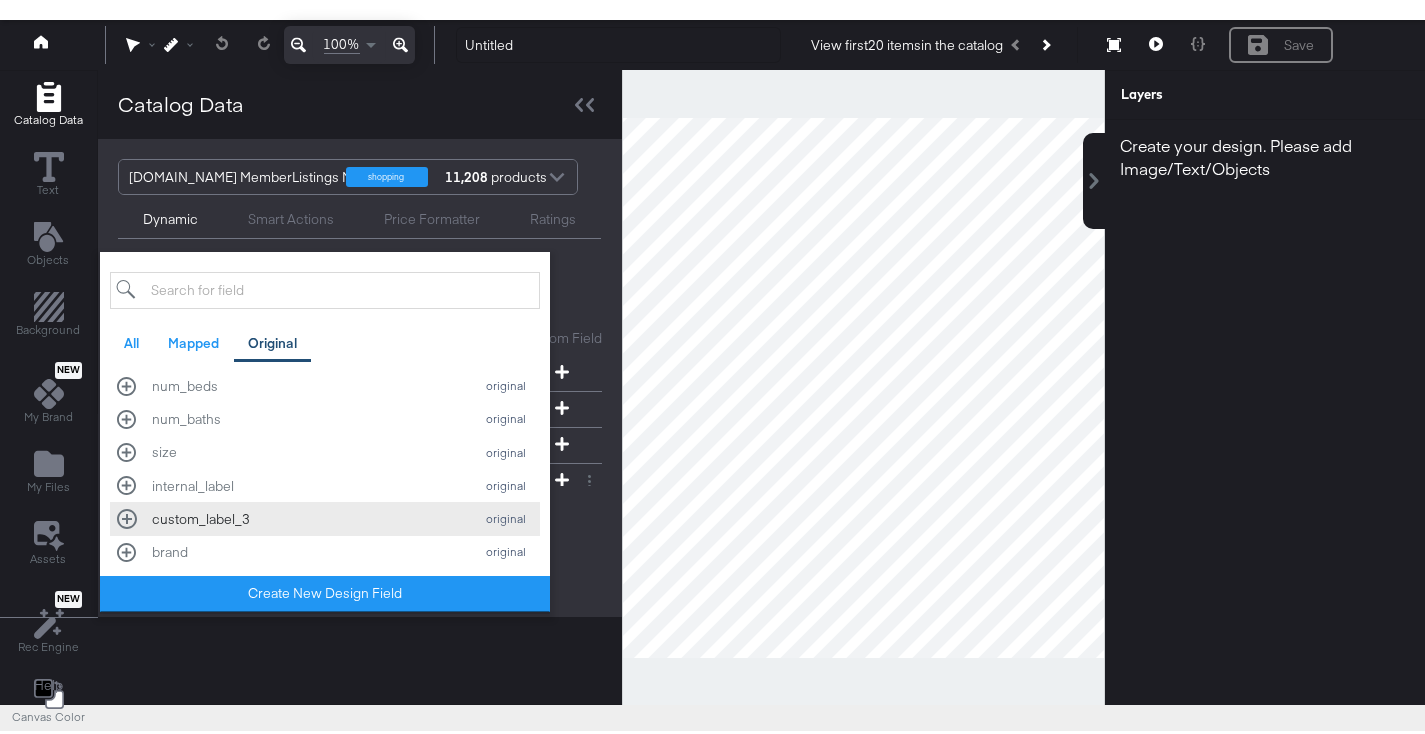 click on "custom_label_3" at bounding box center (307, 515) 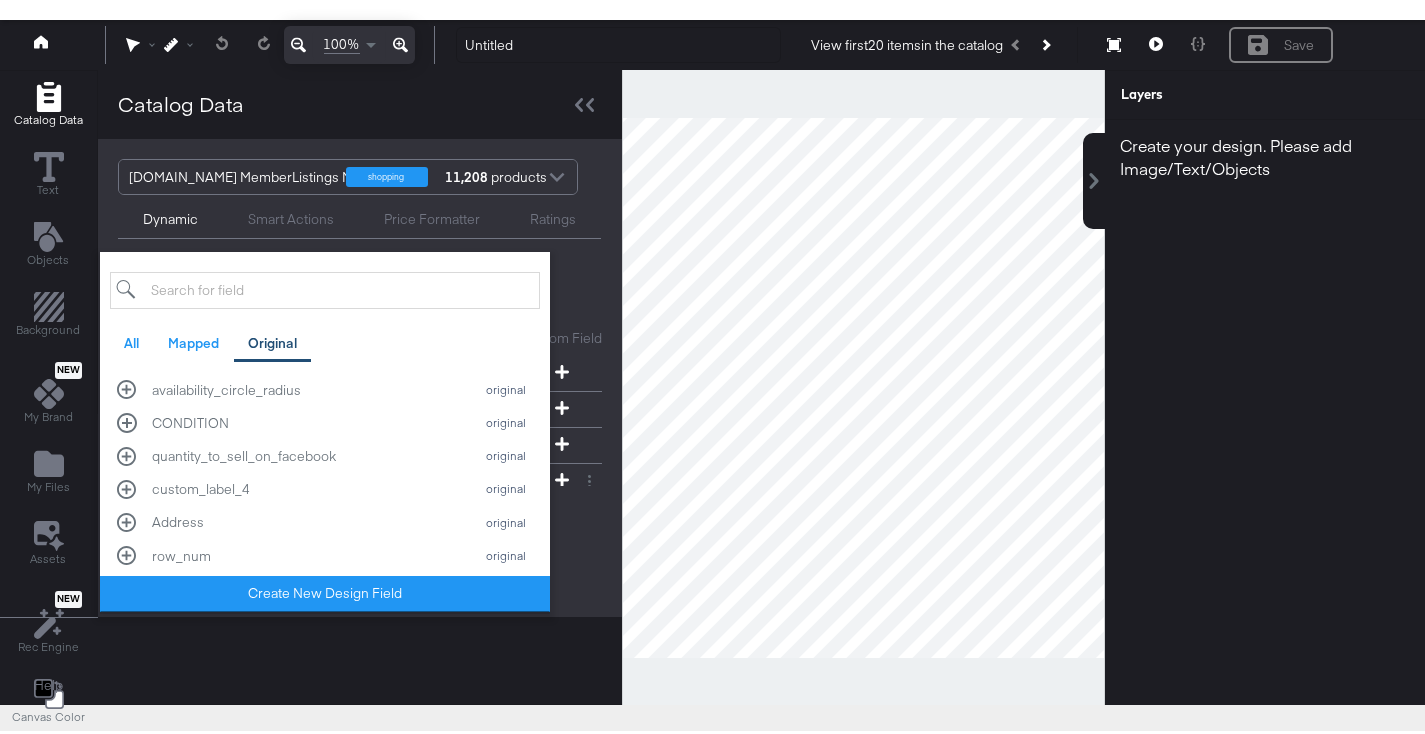 scroll, scrollTop: 739, scrollLeft: 0, axis: vertical 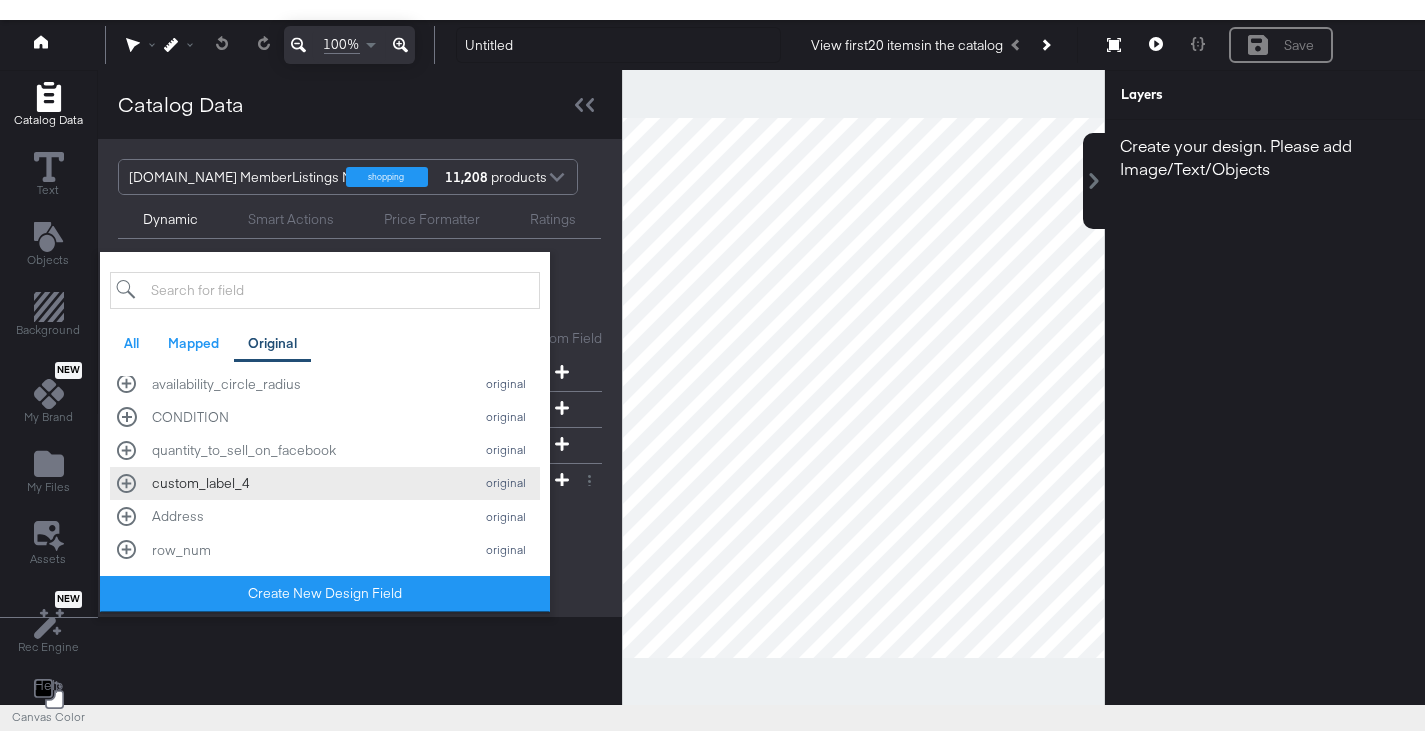 click on "custom_label_4" at bounding box center [307, 479] 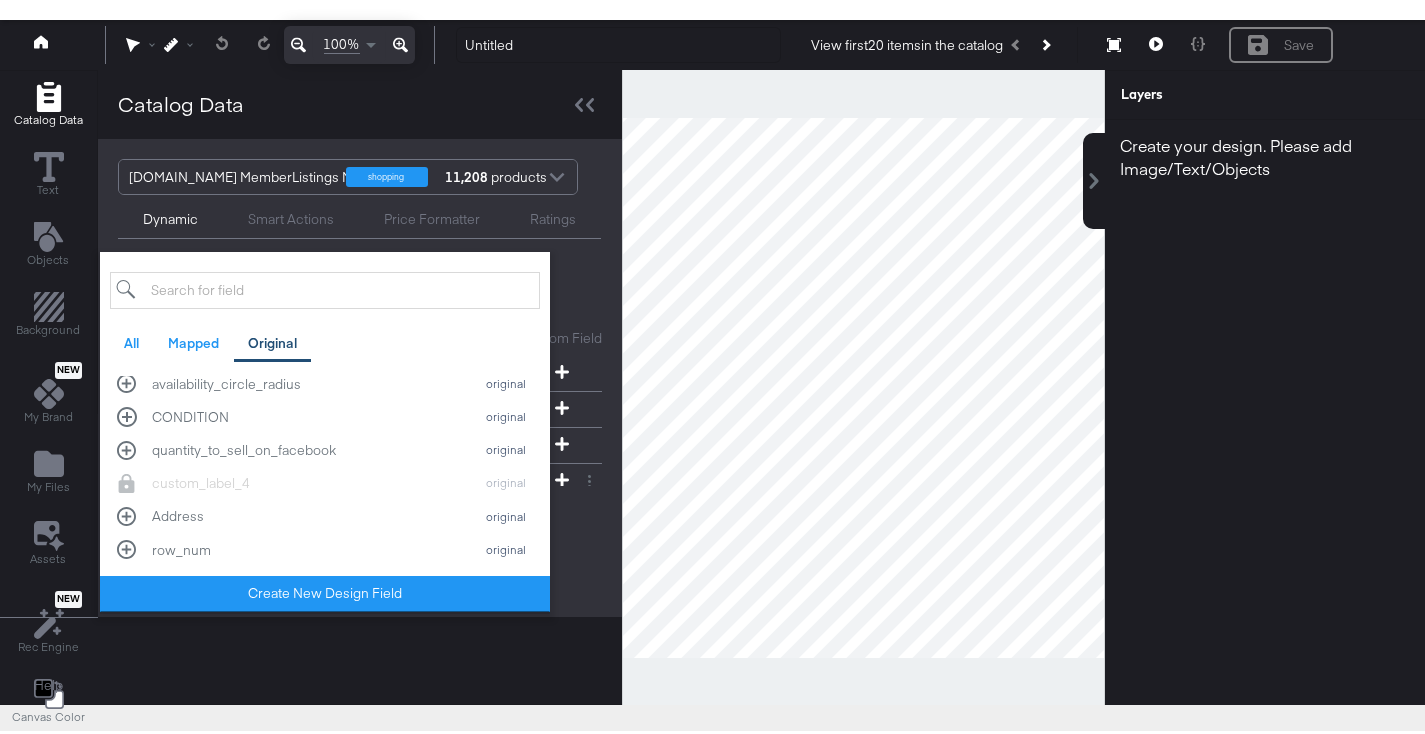 click on "Add Dynamic Catalog Fields   Add Custom Field Create a custom field based on an existing field title mapped price mapped image_link mapped custom_label_0 mapped custom_label_1 mapped custom_label_2 mapped custom_label_3 mapped custom_label_4 mapped image_0_url mapped custom_label_2 original custom_label_1 original custom_label_0 original custom_label_3 original custom_label_4 original Add Dynamic Field All Mapped Original Add a field from your catalog to use in your design. Original fields are unchanged from your catalog id original content_ids original title original name original custom_label_2 original custom_label_1 original custom_label_0 original price original num_beds original num_baths original size original internal_label original custom_label_3 original brand original brand_length original DMA original TimeZone original link original url original image_link original description original availability original availability_circle_radius original CONDITION original quantity_to_sell_on_facebook" at bounding box center (360, 398) 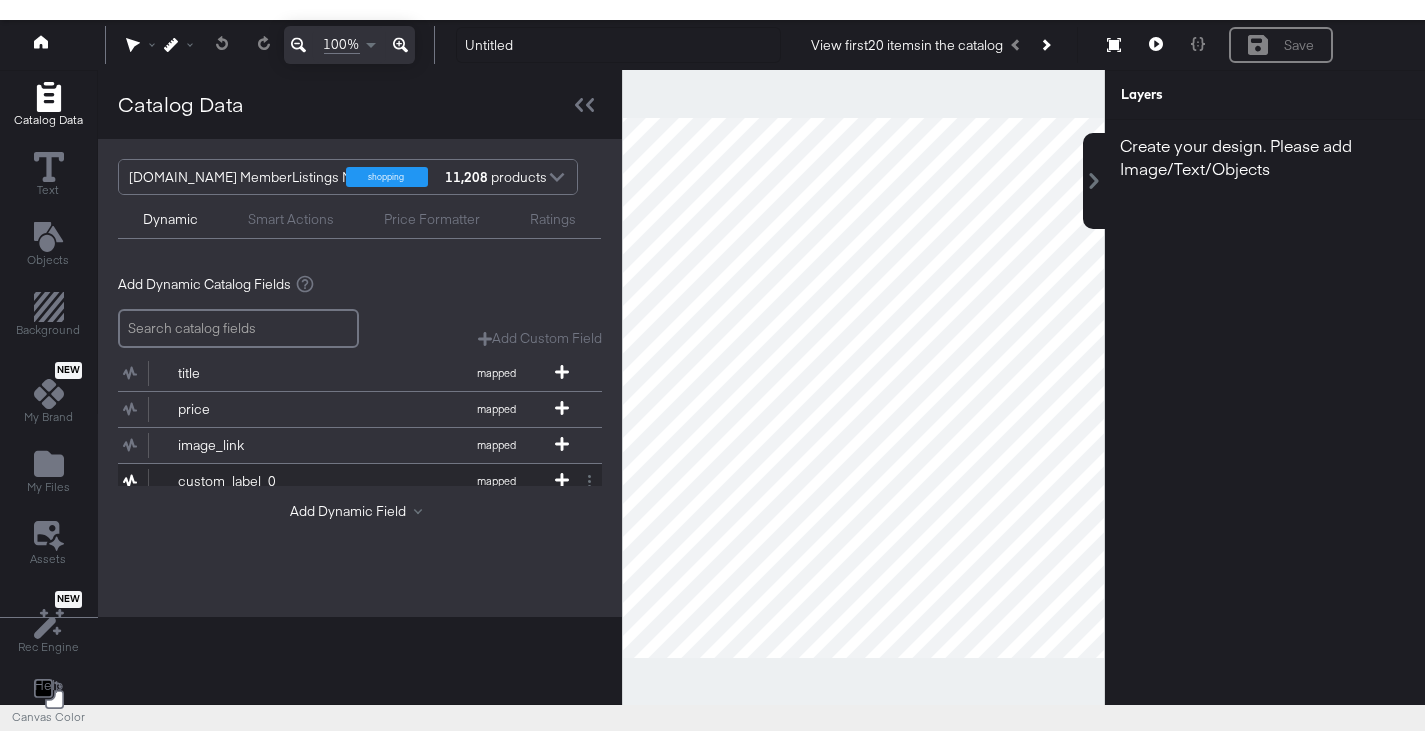 scroll, scrollTop: 374, scrollLeft: 0, axis: vertical 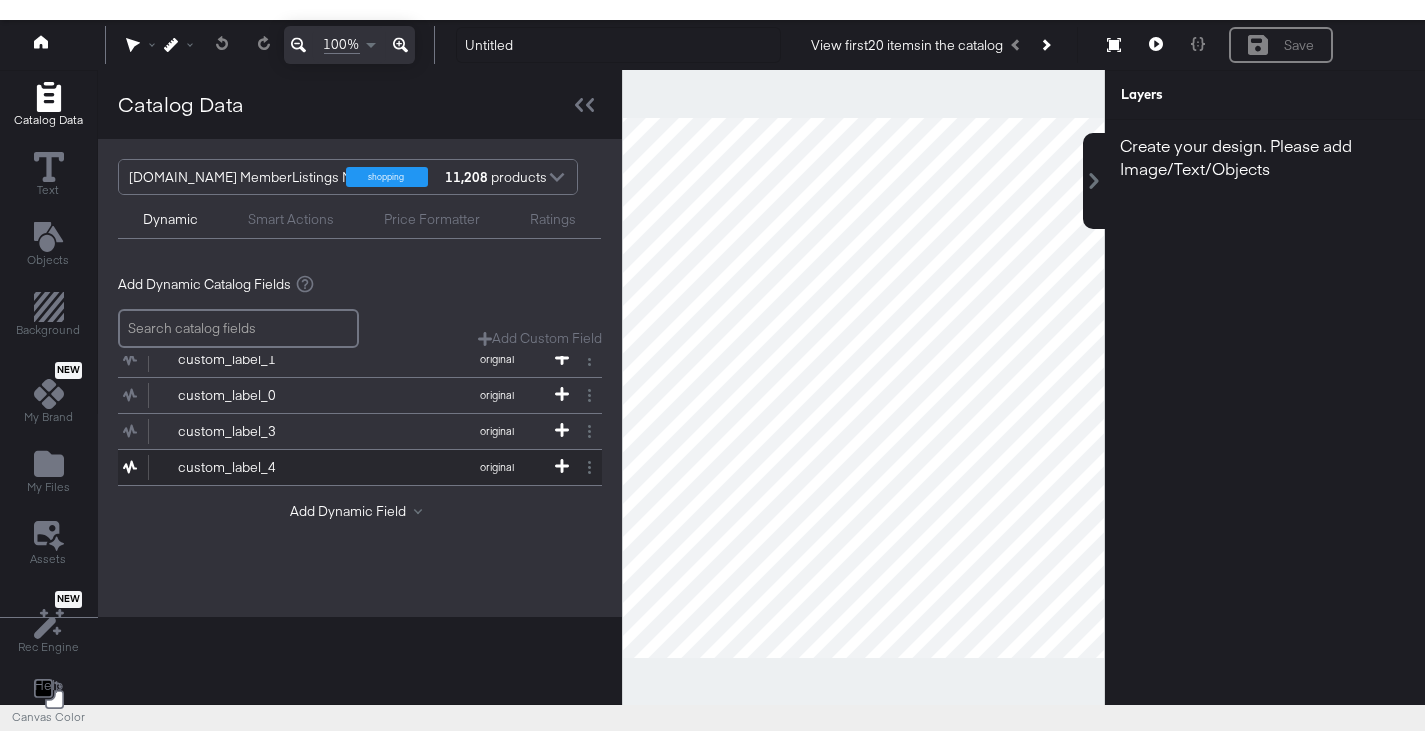 click on "custom_label_4 original" at bounding box center [347, 463] 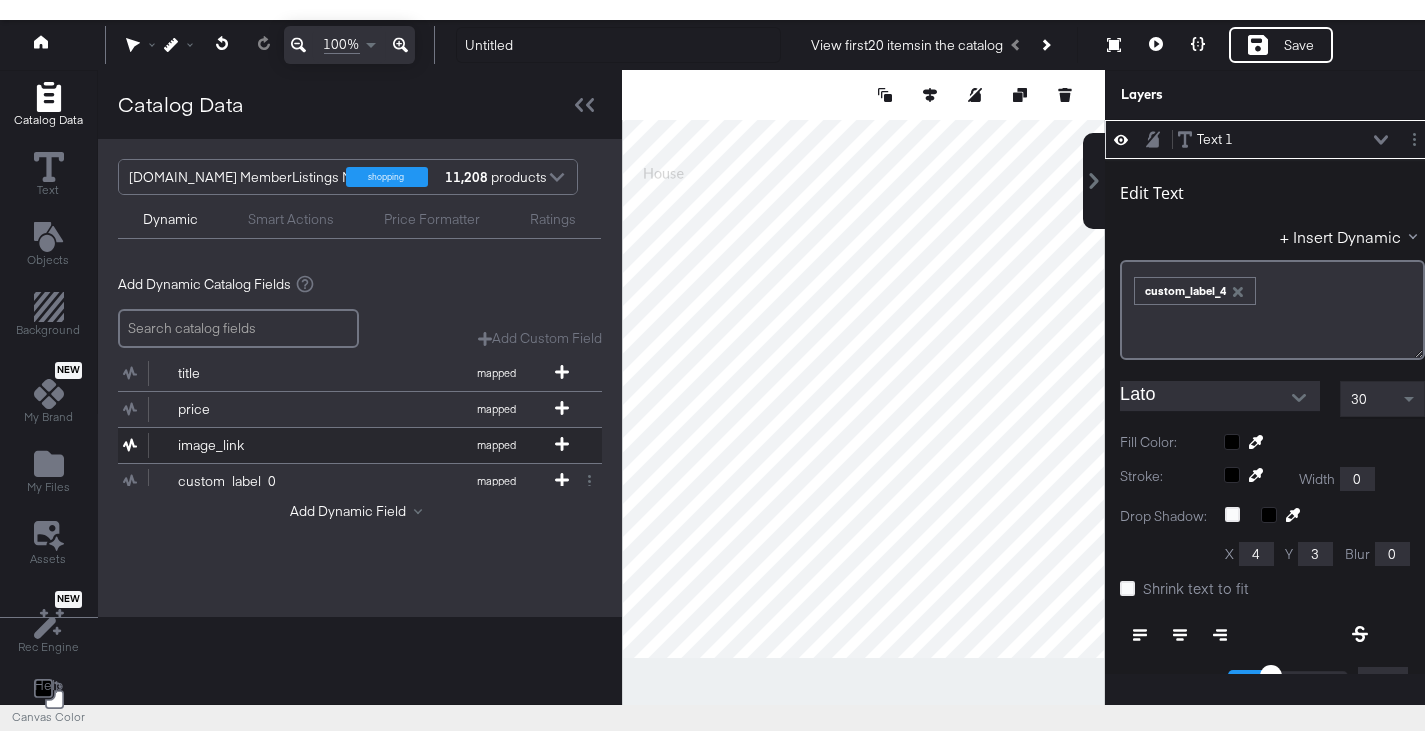 scroll, scrollTop: 374, scrollLeft: 0, axis: vertical 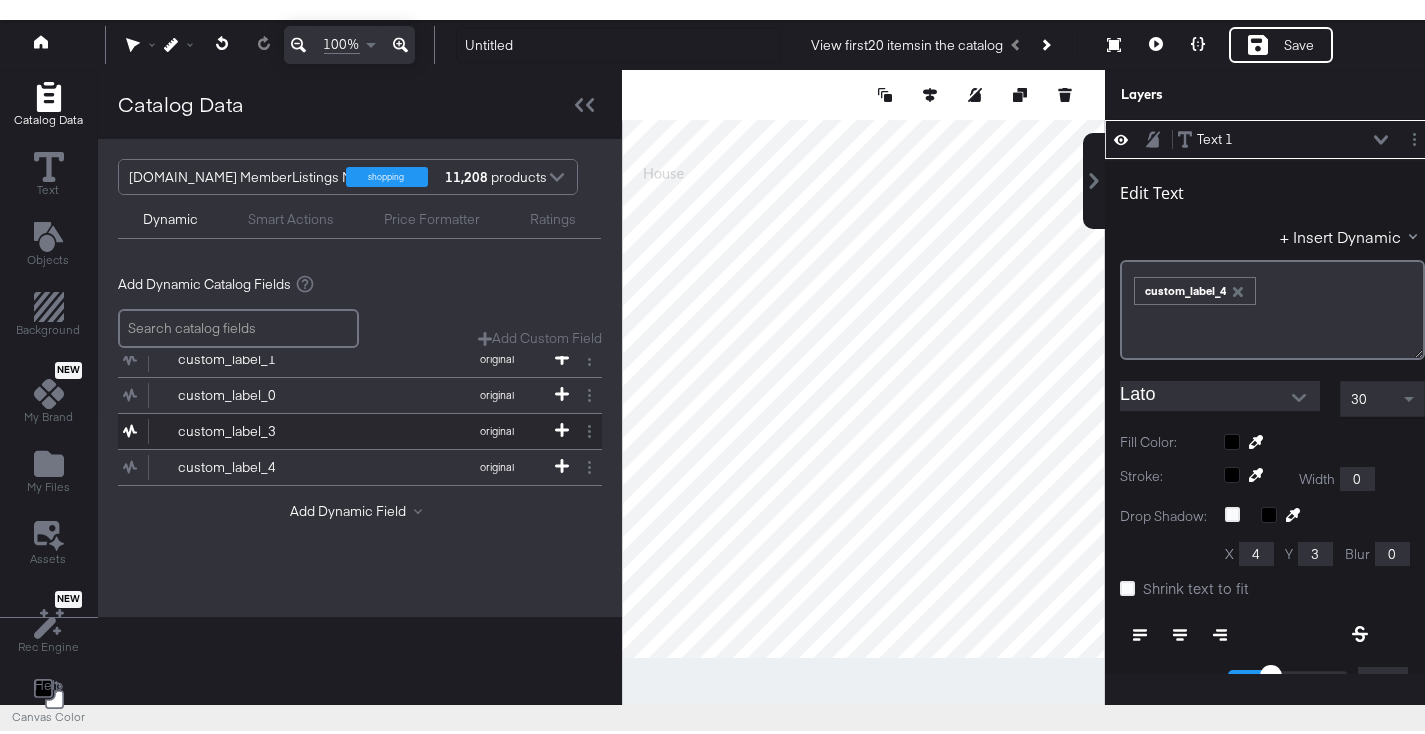 click on "custom_label_3 original" at bounding box center [347, 427] 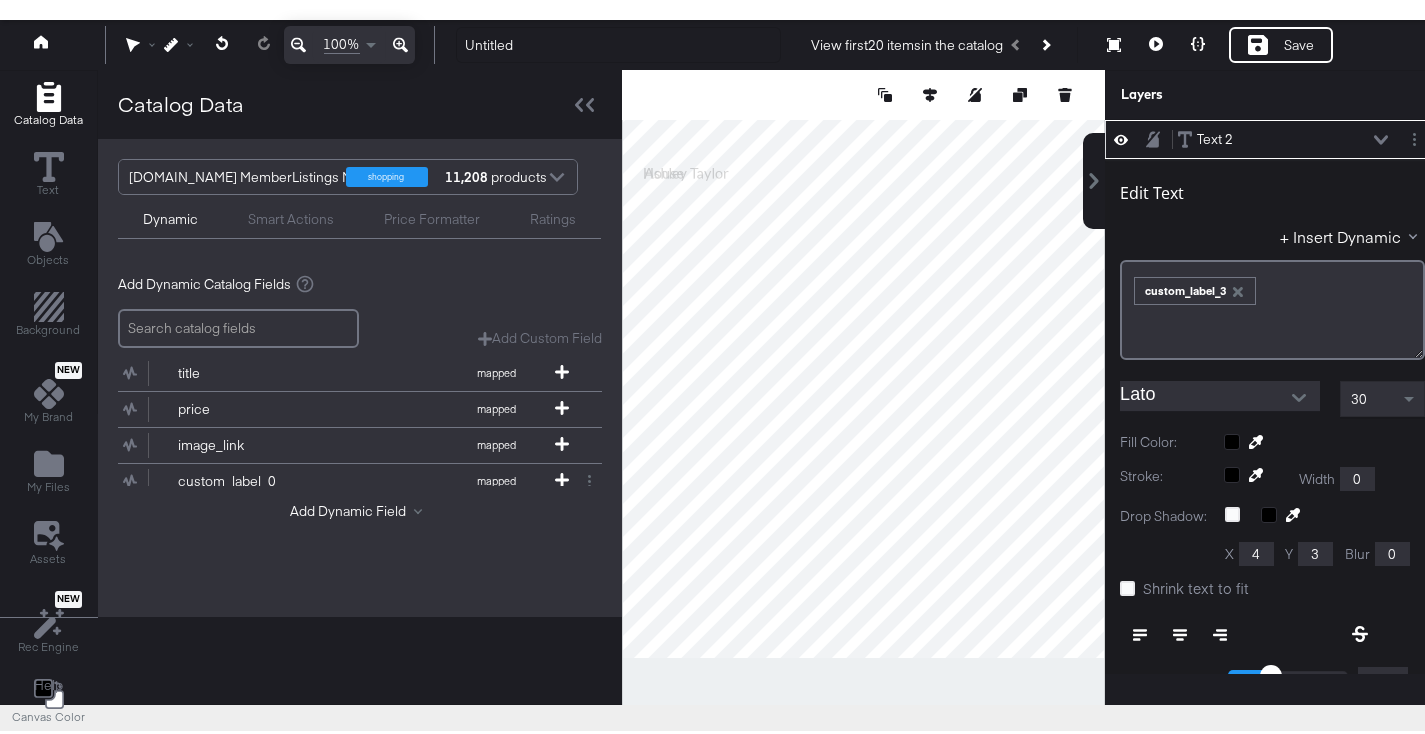 scroll, scrollTop: 374, scrollLeft: 0, axis: vertical 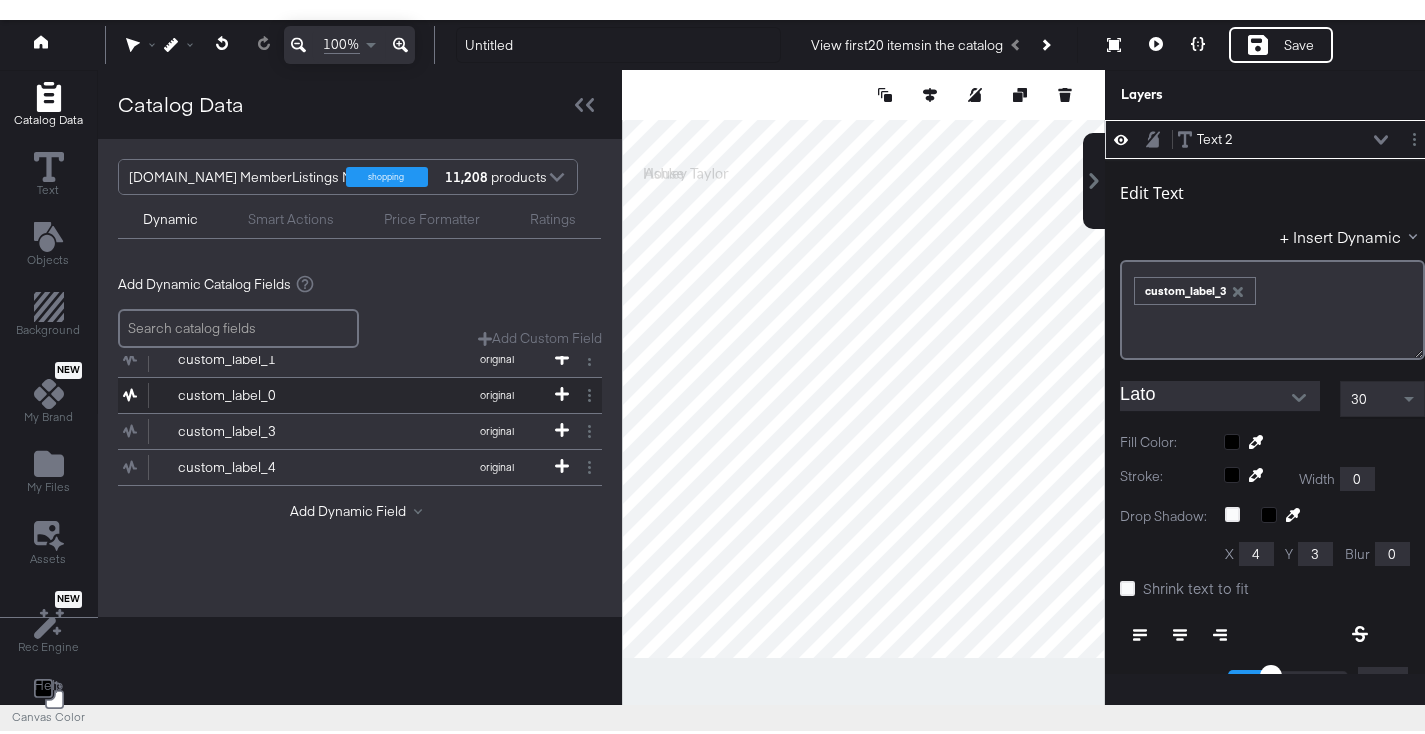 click on "custom_label_0" at bounding box center [250, 391] 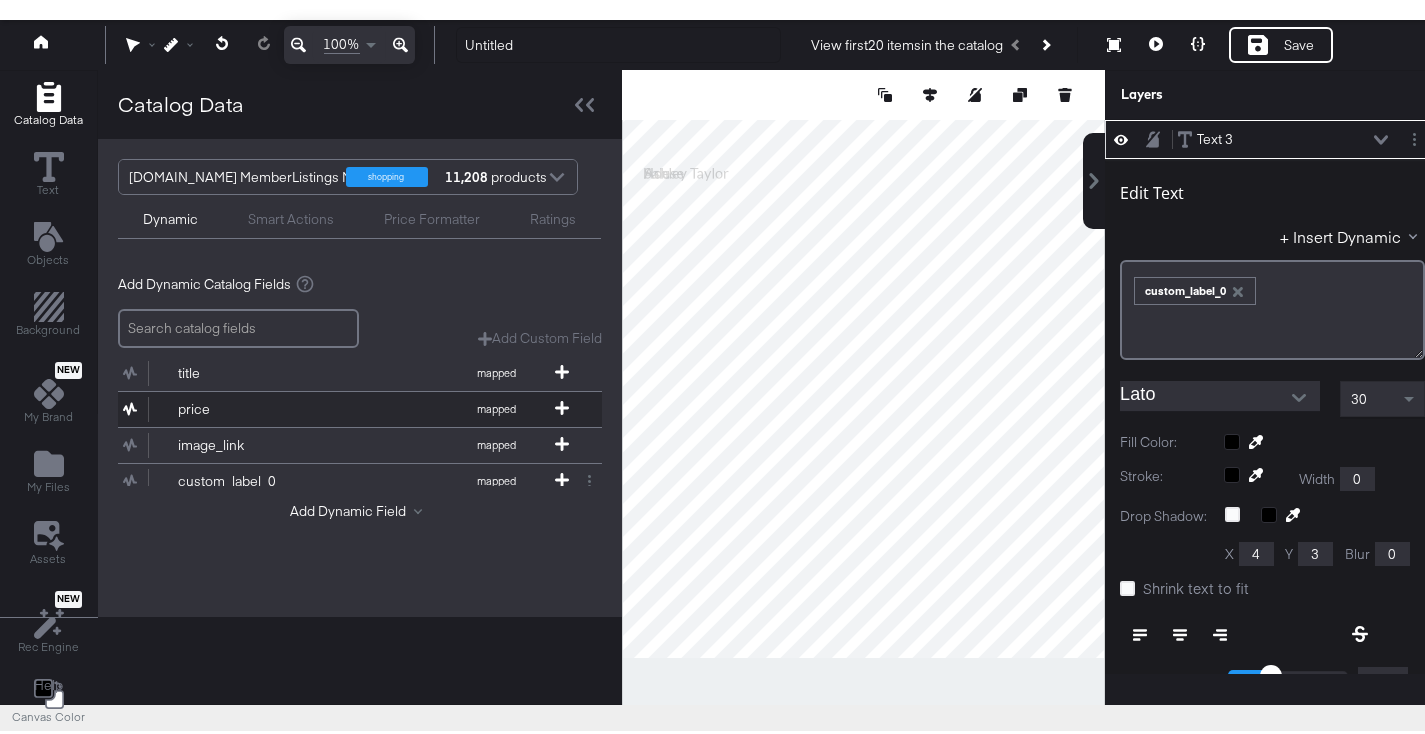 scroll, scrollTop: 71, scrollLeft: 0, axis: vertical 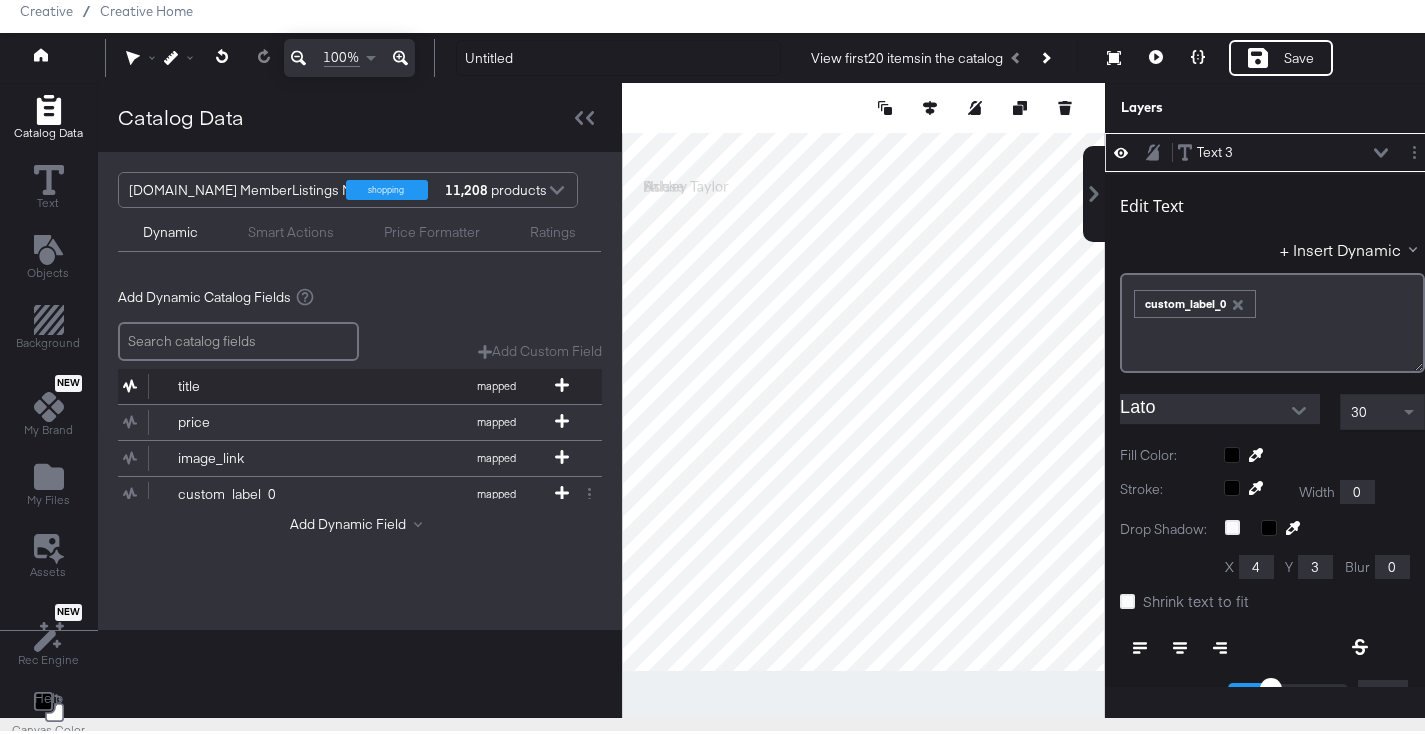 click on "title mapped" at bounding box center [347, 382] 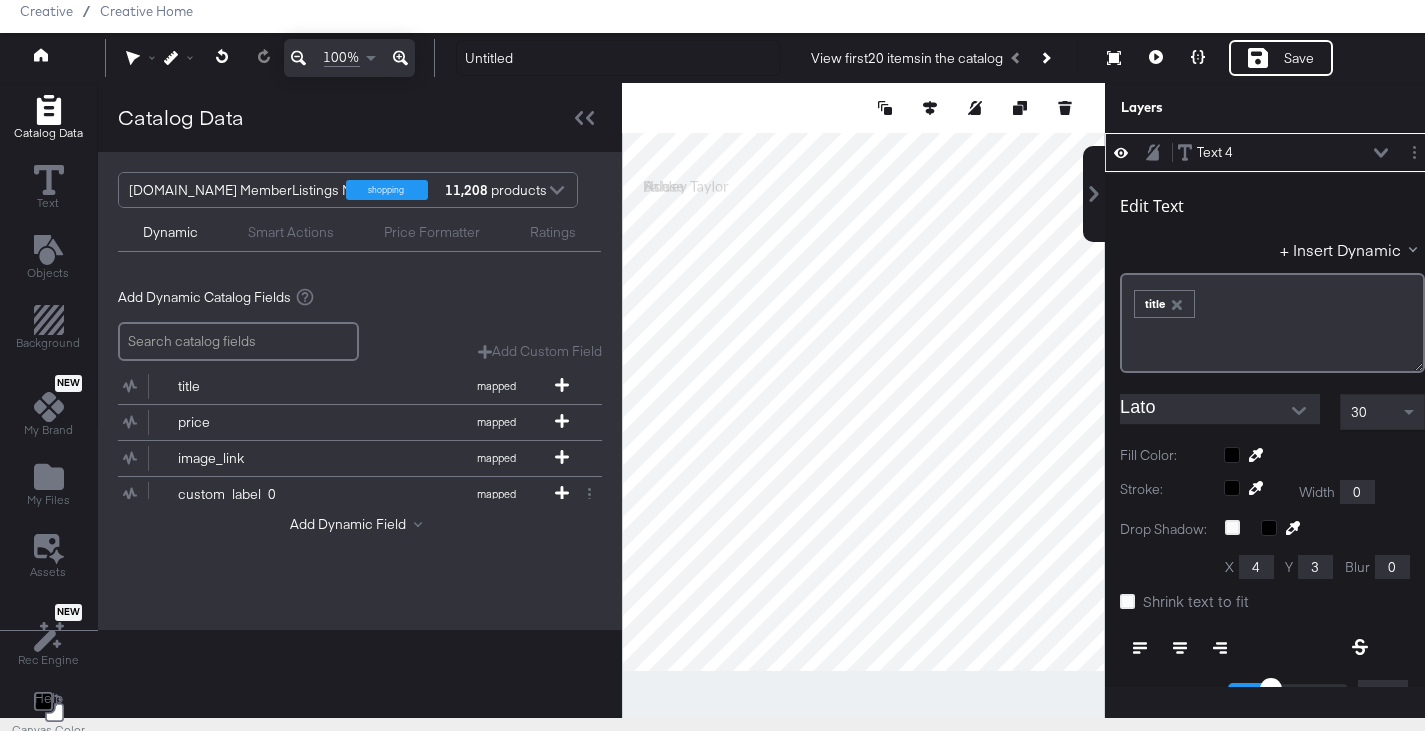 scroll, scrollTop: 374, scrollLeft: 0, axis: vertical 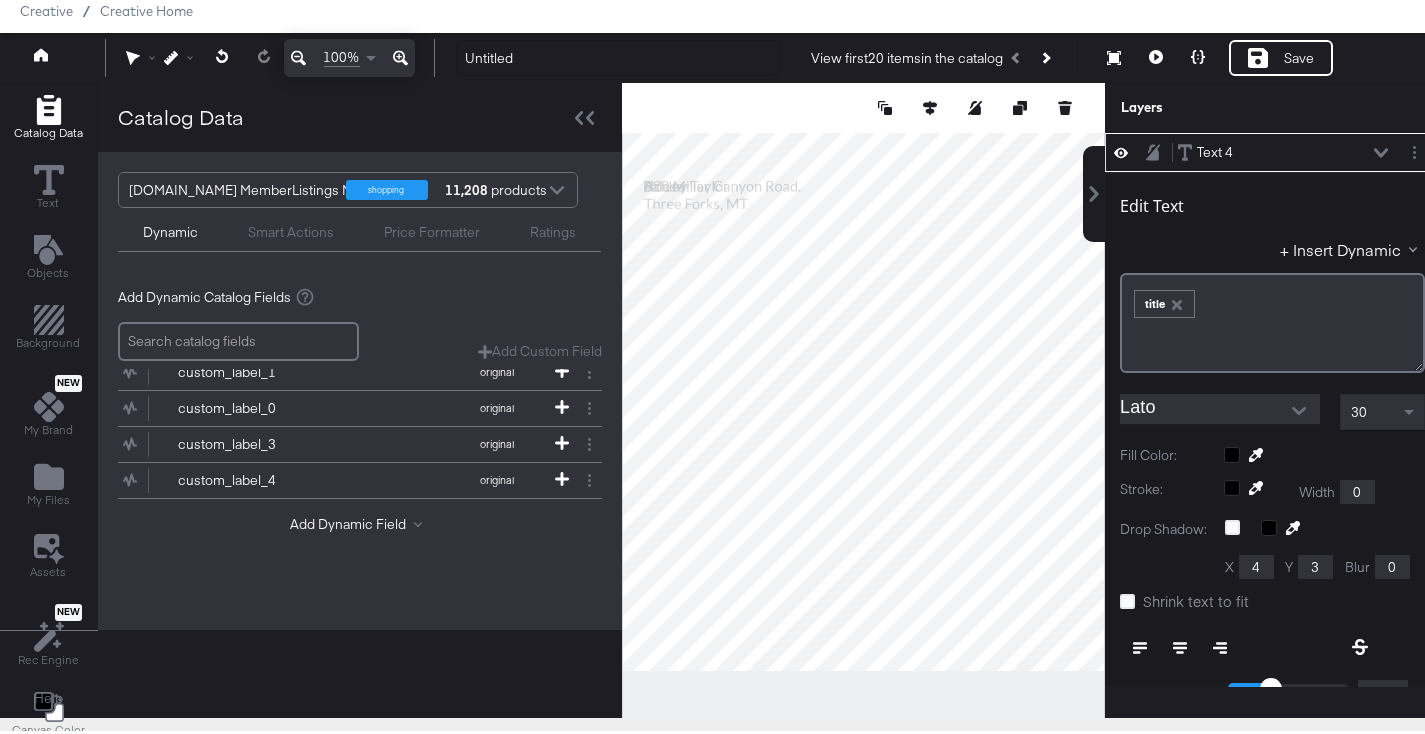click on "title mapped price mapped image_link mapped custom_label_0 mapped custom_label_1 mapped custom_label_2 mapped custom_label_3 mapped custom_label_4 mapped image_0_url mapped custom_label_2 original custom_label_1 original custom_label_0 original custom_label_3 original custom_label_4 original Add Dynamic Field" at bounding box center (360, 447) 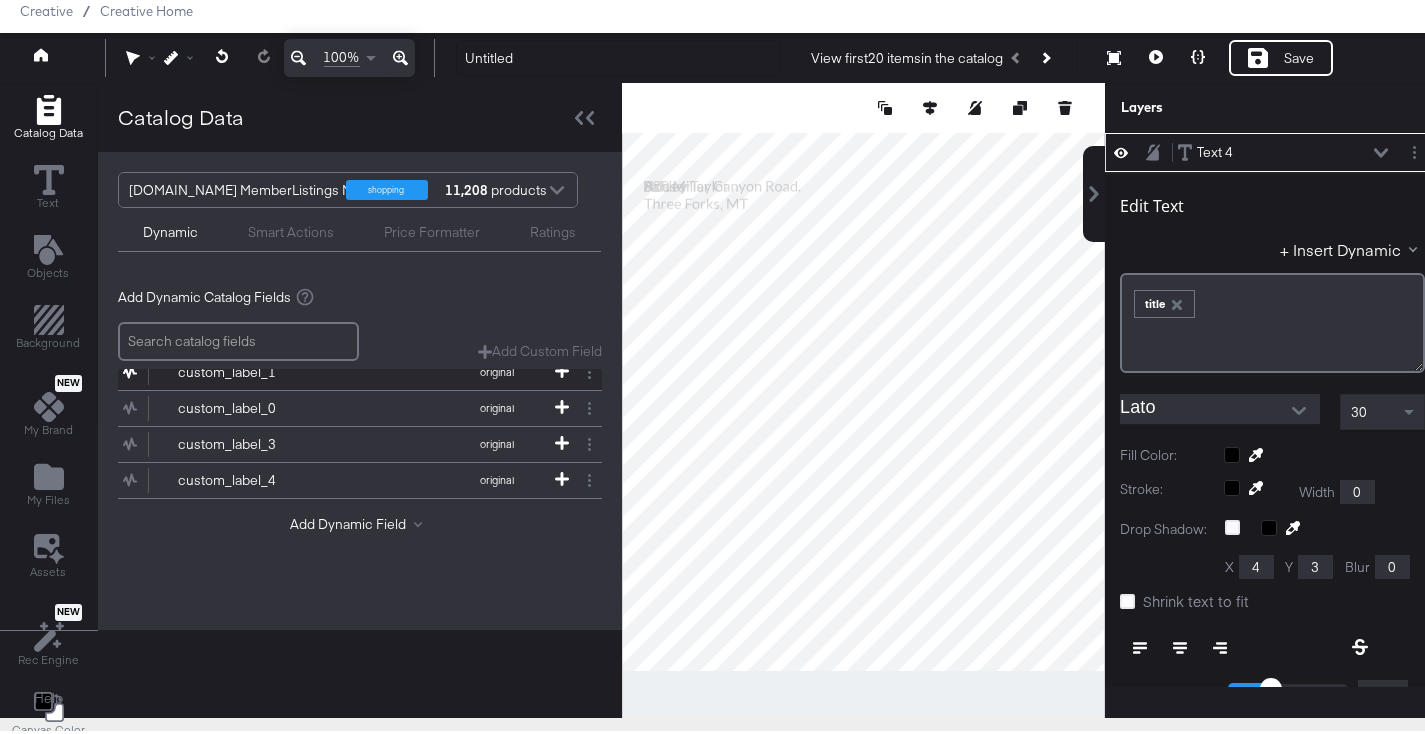 click on "custom_label_1 original" at bounding box center [347, 368] 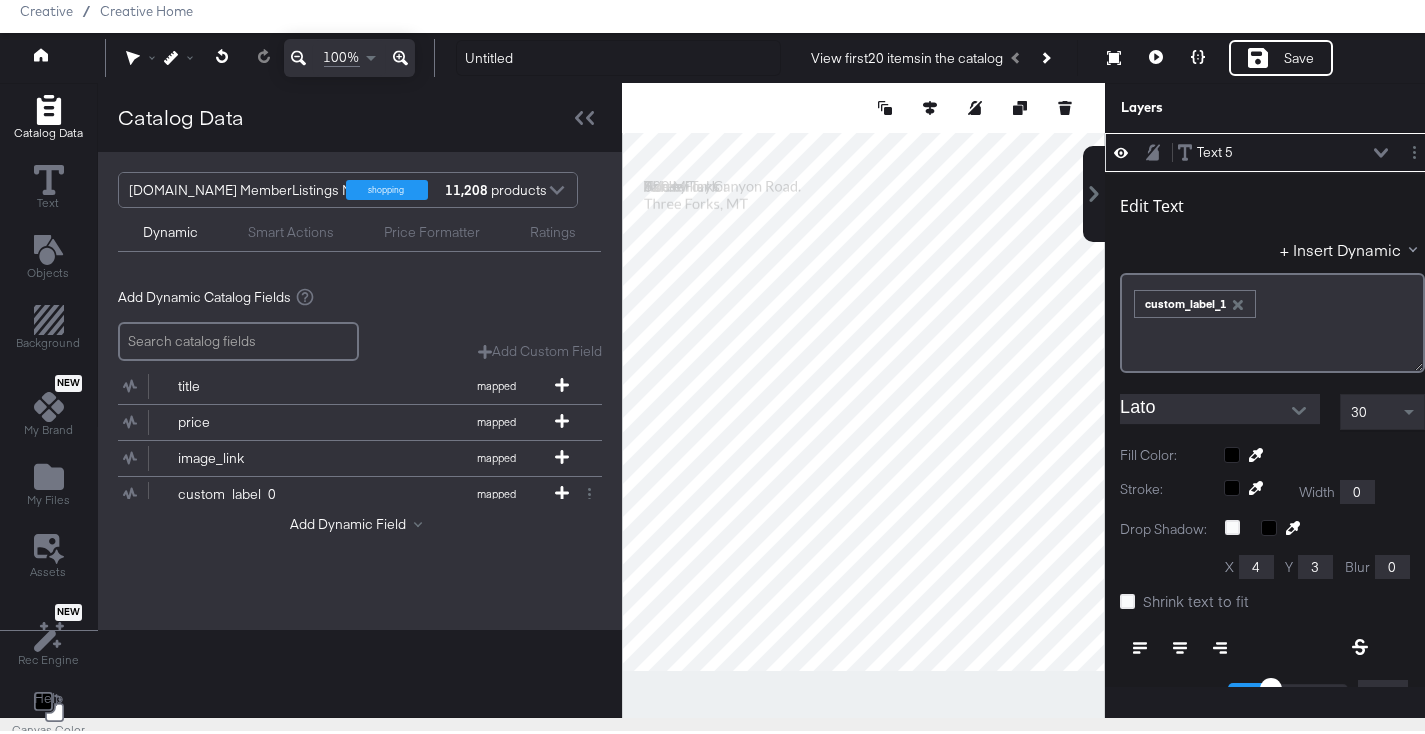 type on "298" 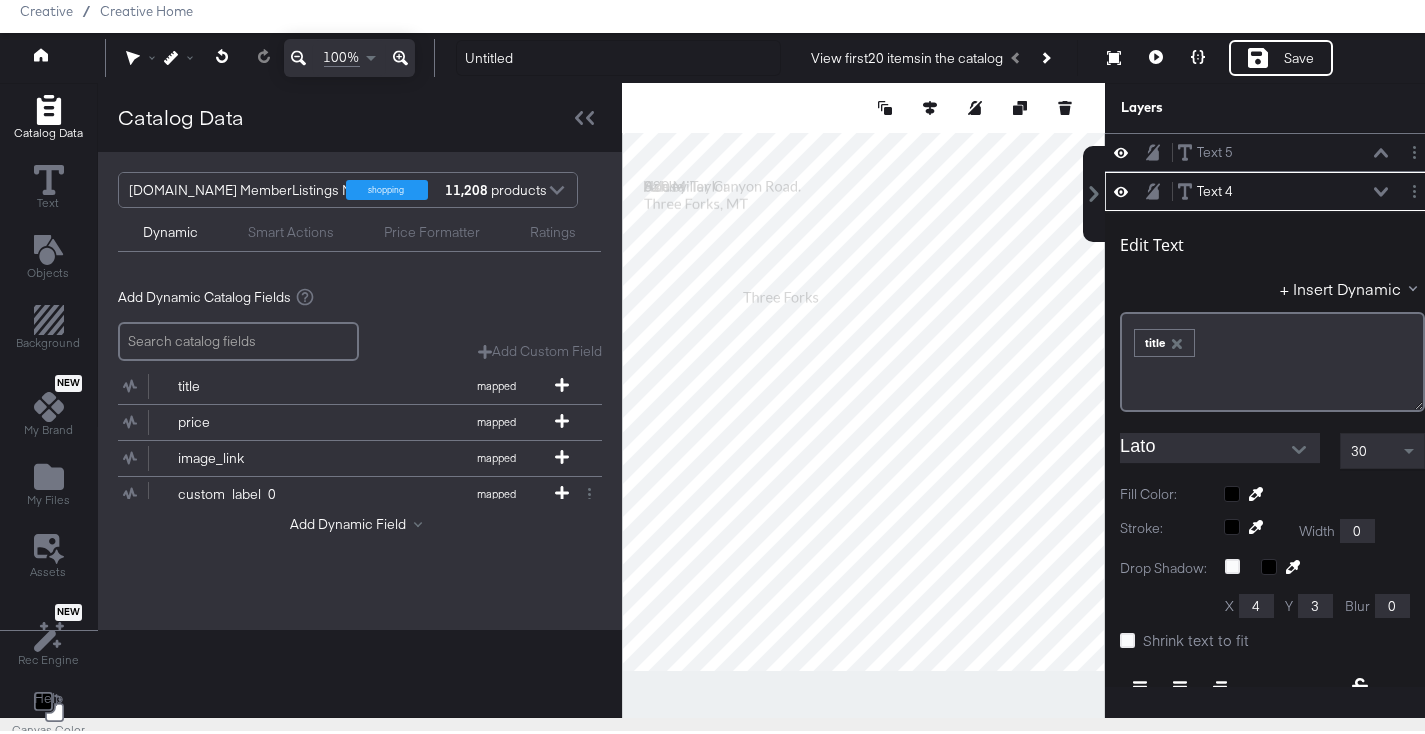 scroll, scrollTop: 39, scrollLeft: 0, axis: vertical 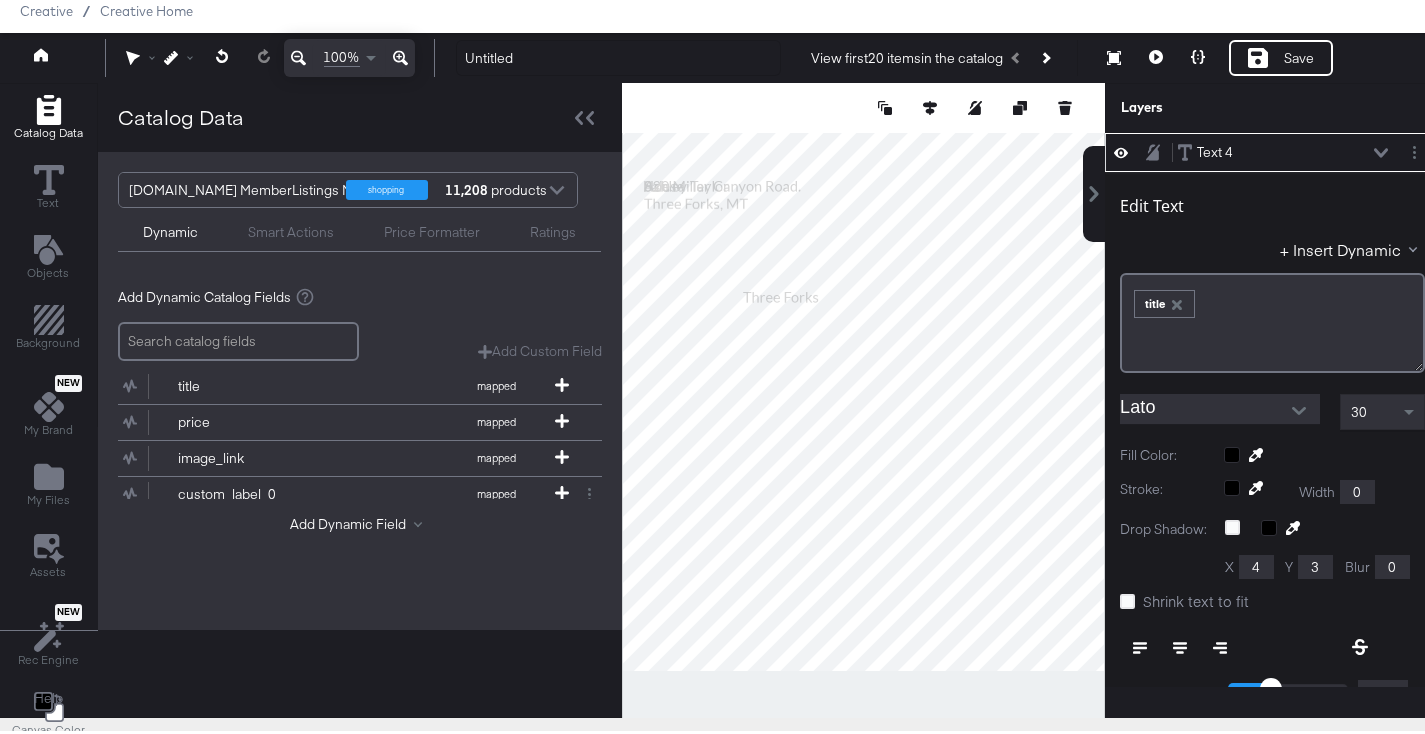 type on "296" 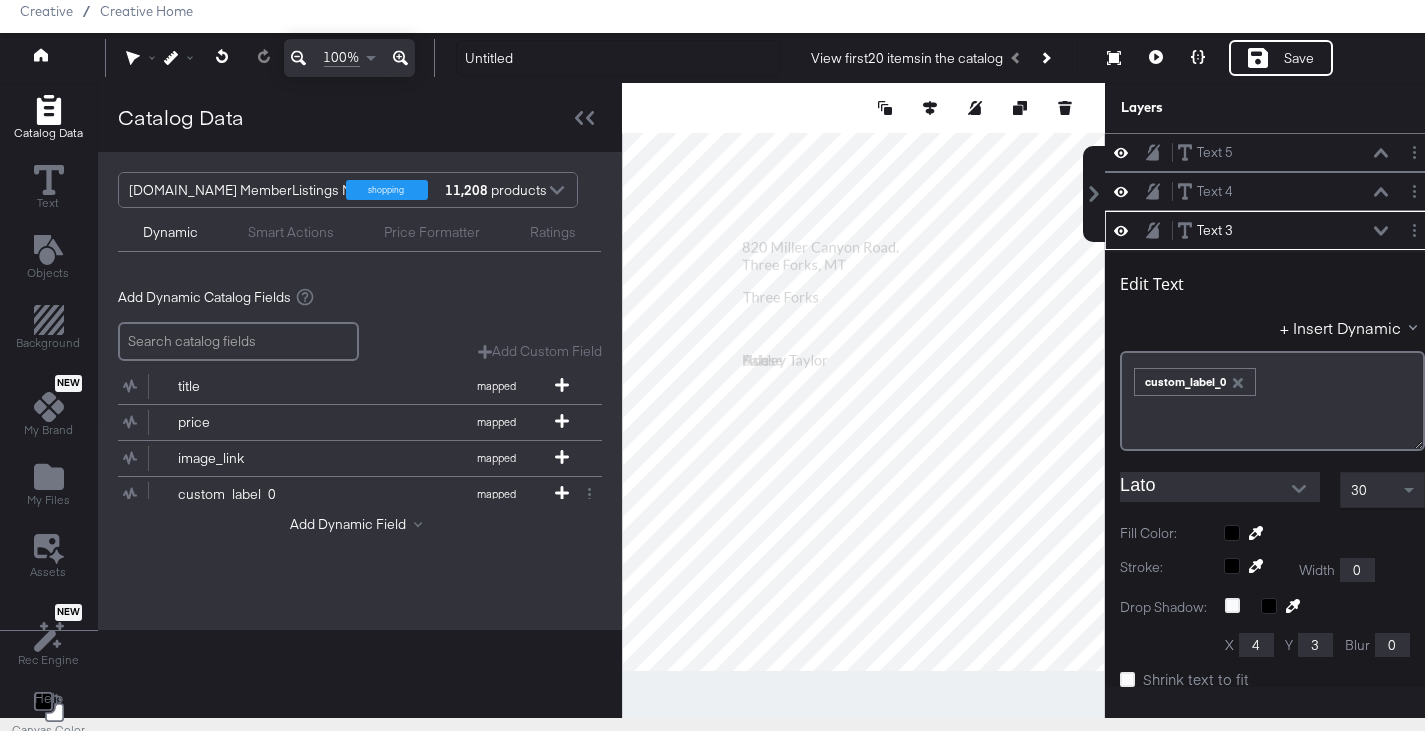 scroll, scrollTop: 78, scrollLeft: 0, axis: vertical 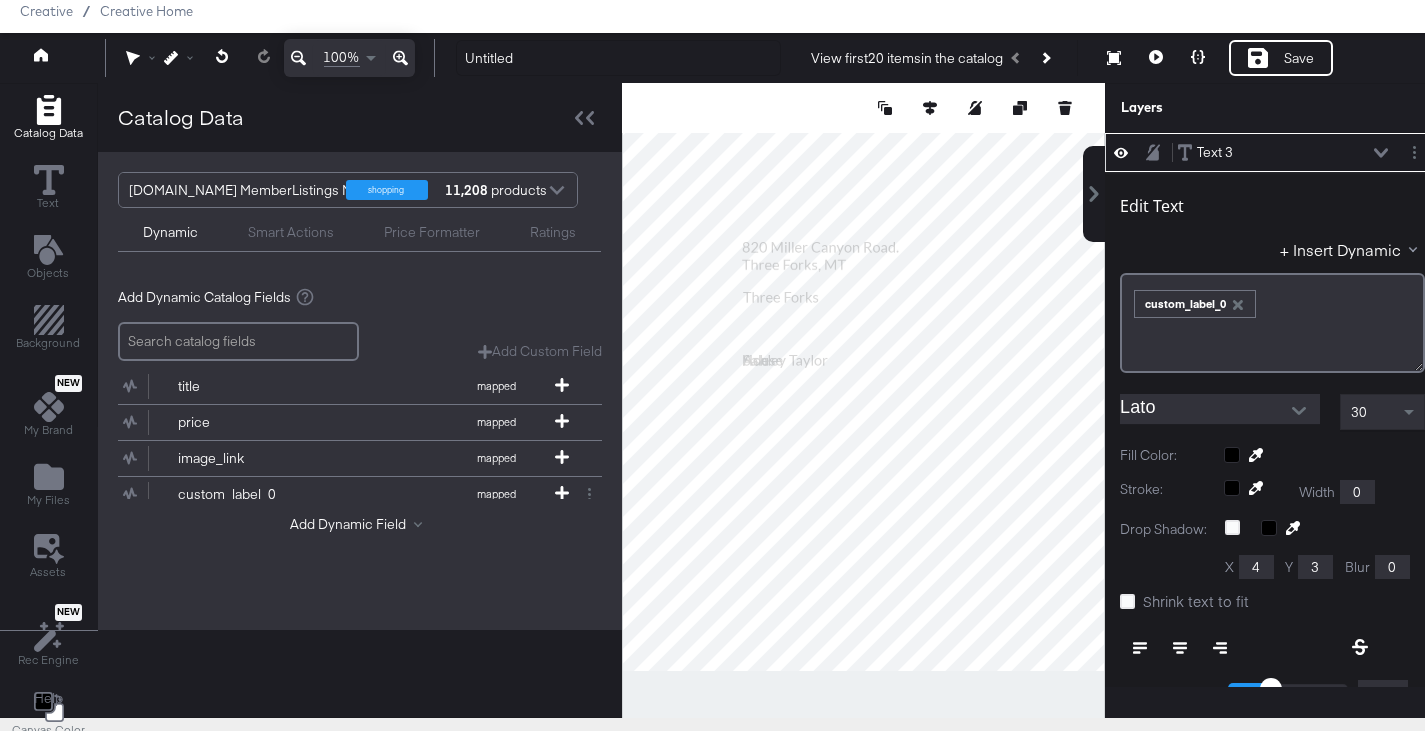 type on "618" 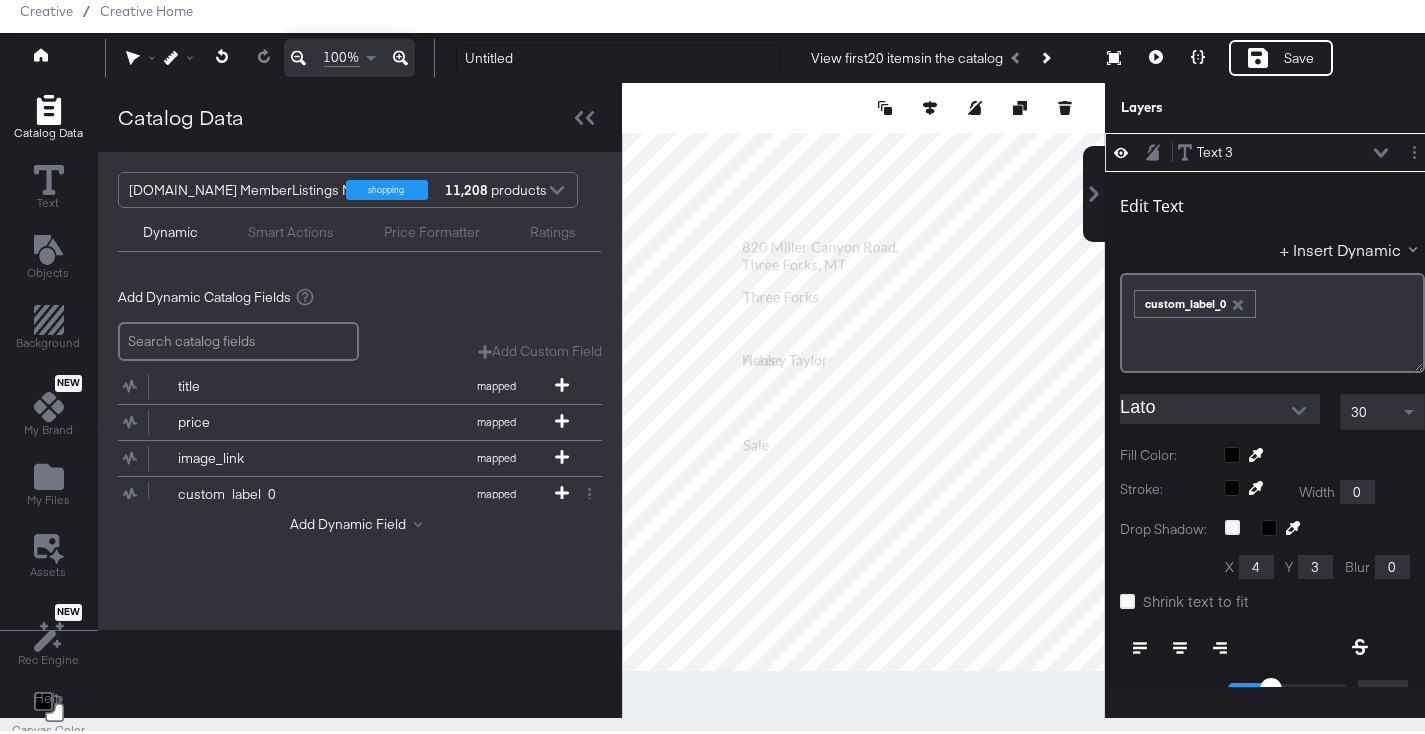 scroll, scrollTop: 117, scrollLeft: 0, axis: vertical 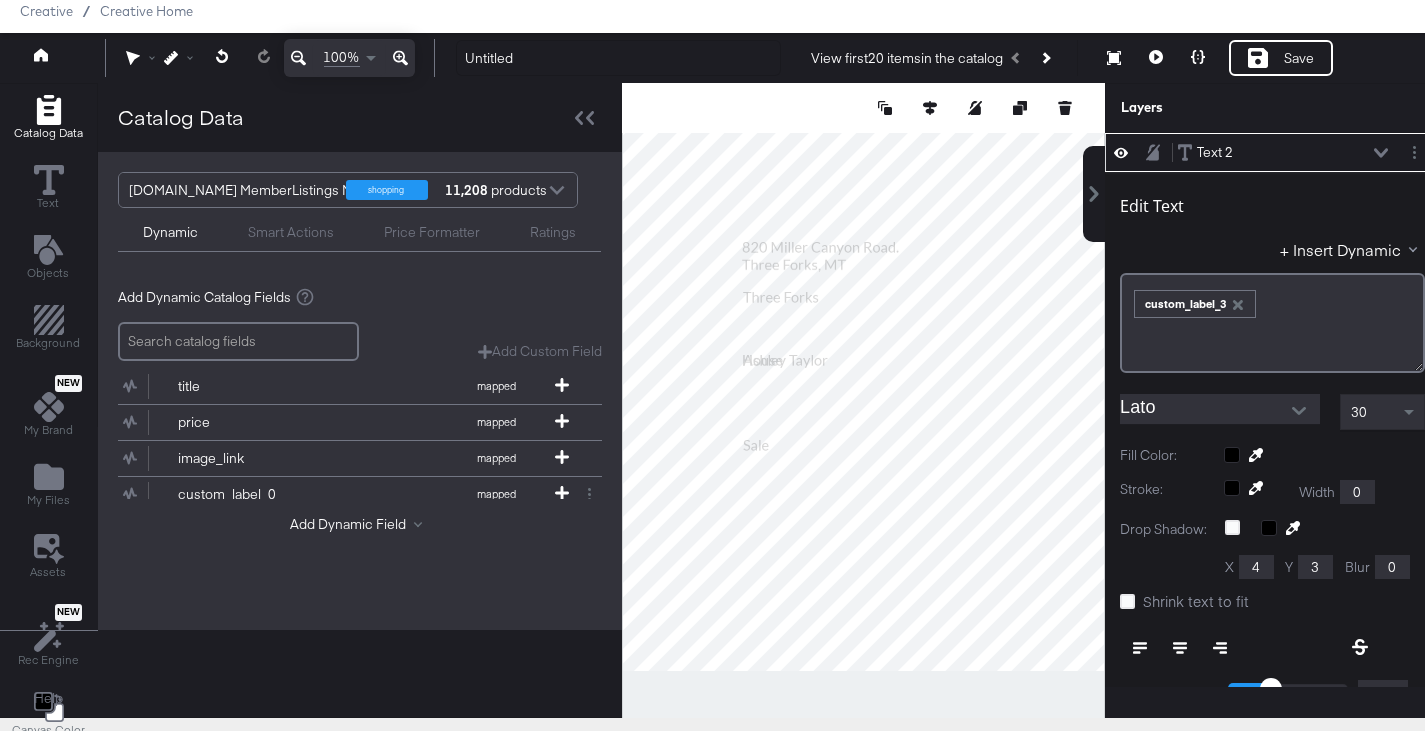 type on "276" 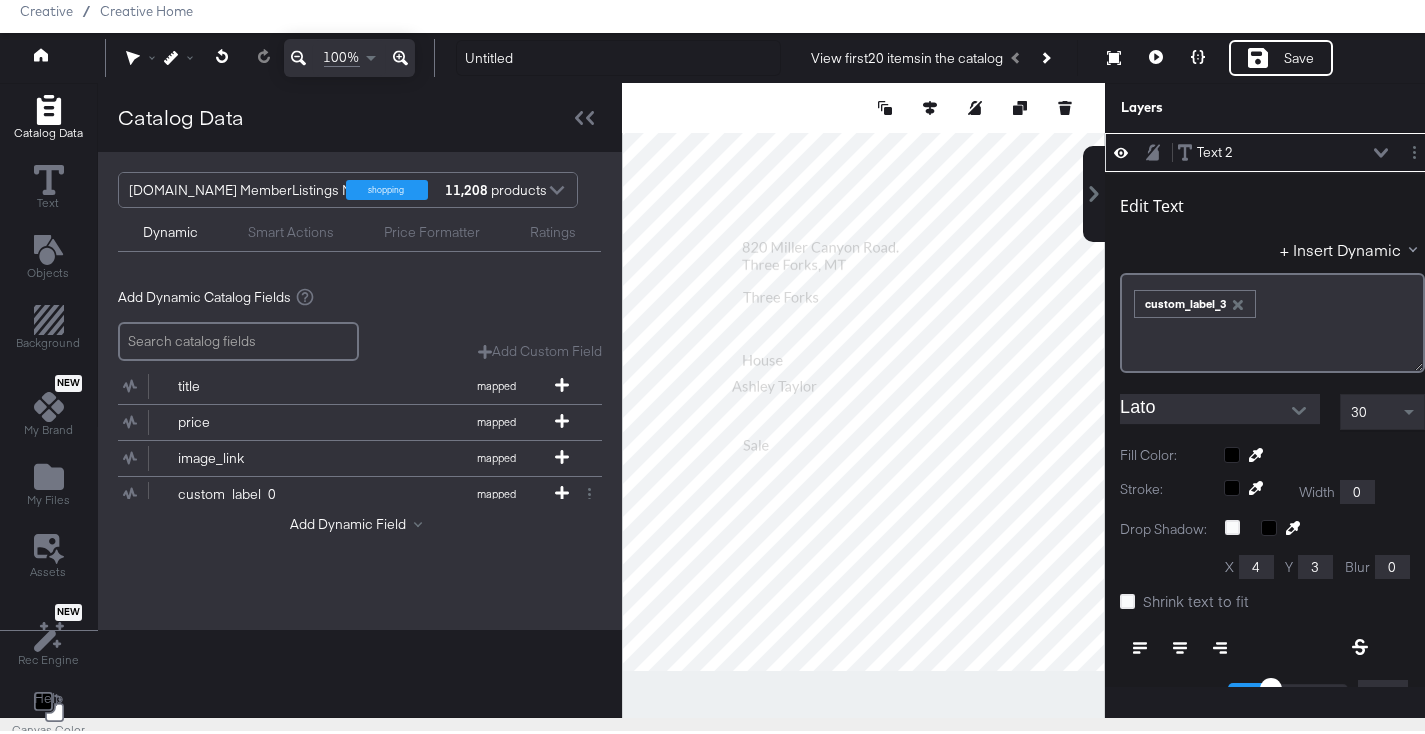 scroll, scrollTop: 0, scrollLeft: 0, axis: both 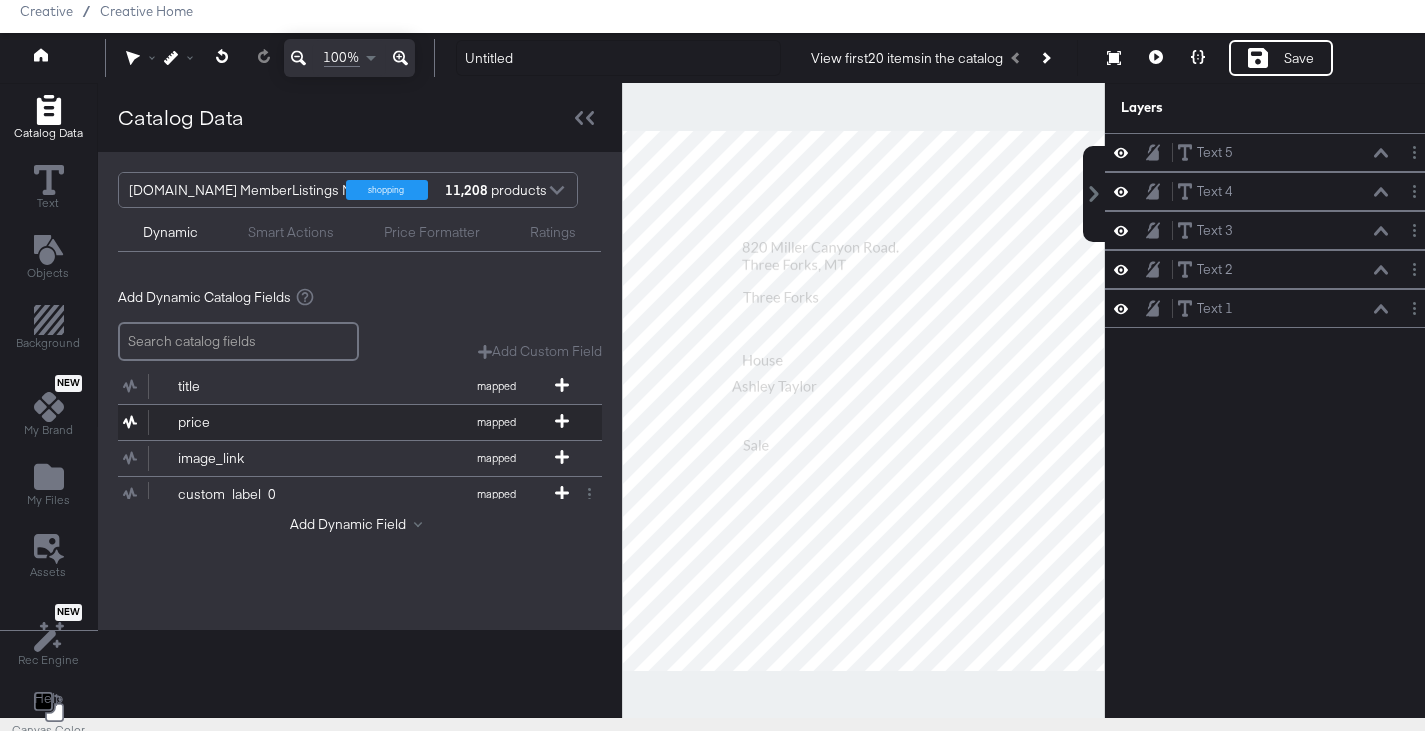 click on "price mapped" at bounding box center [347, 418] 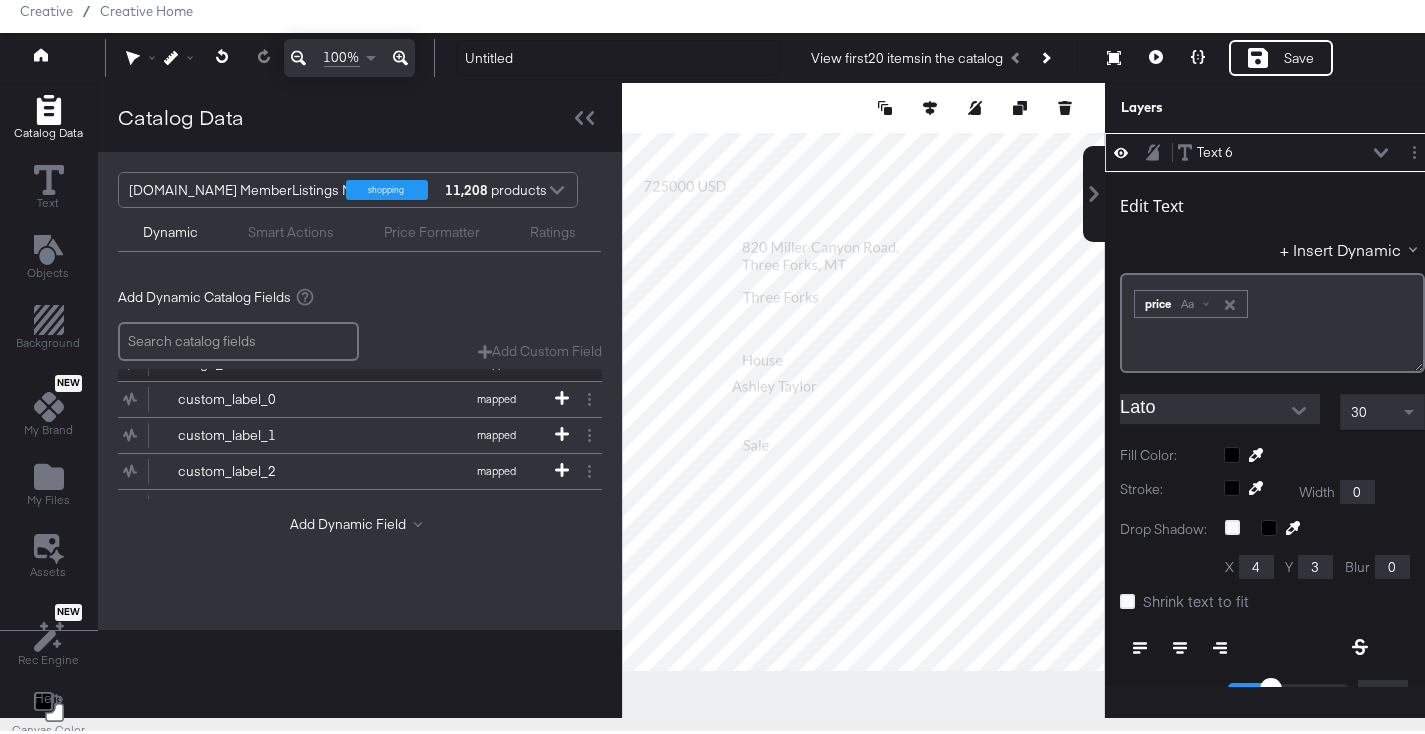 scroll, scrollTop: 117, scrollLeft: 0, axis: vertical 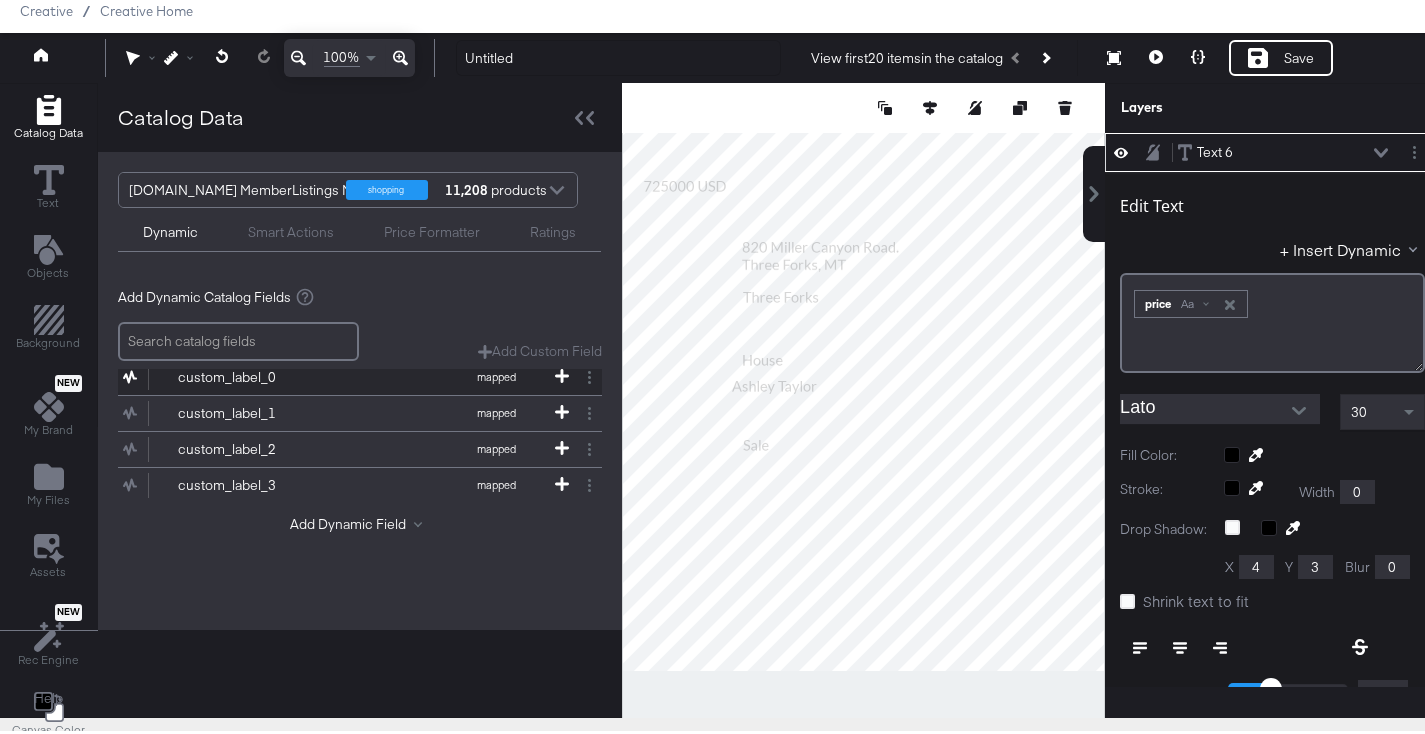 click on "custom_label_0 mapped" at bounding box center (347, 373) 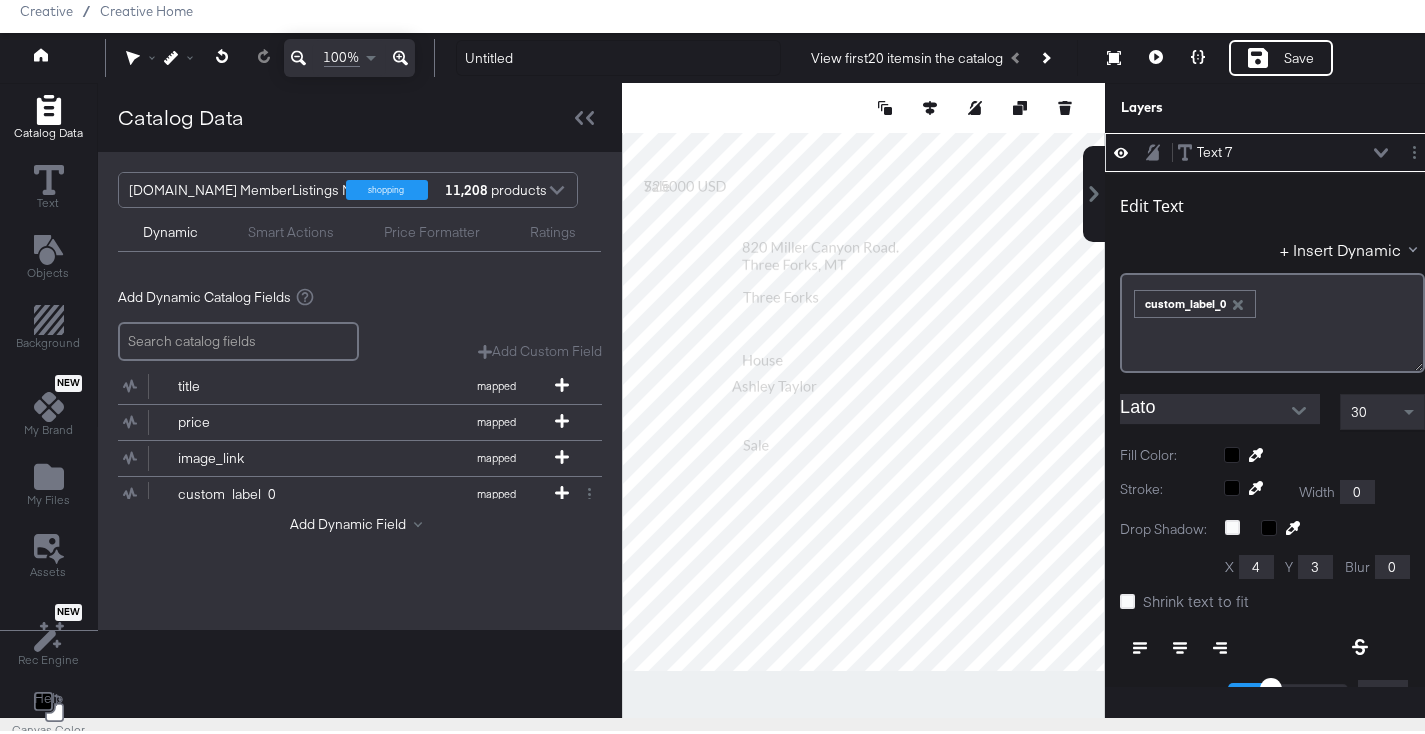 type on "182" 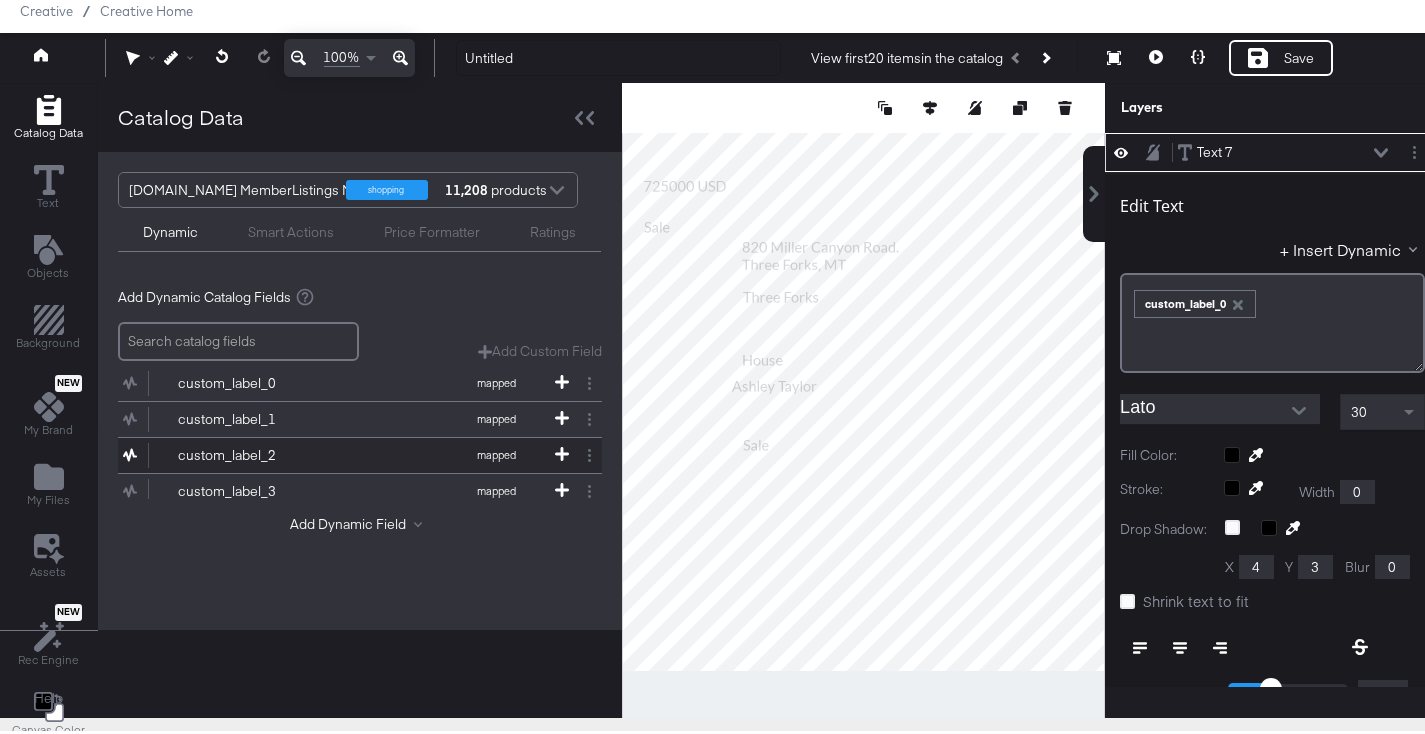 scroll, scrollTop: 120, scrollLeft: 0, axis: vertical 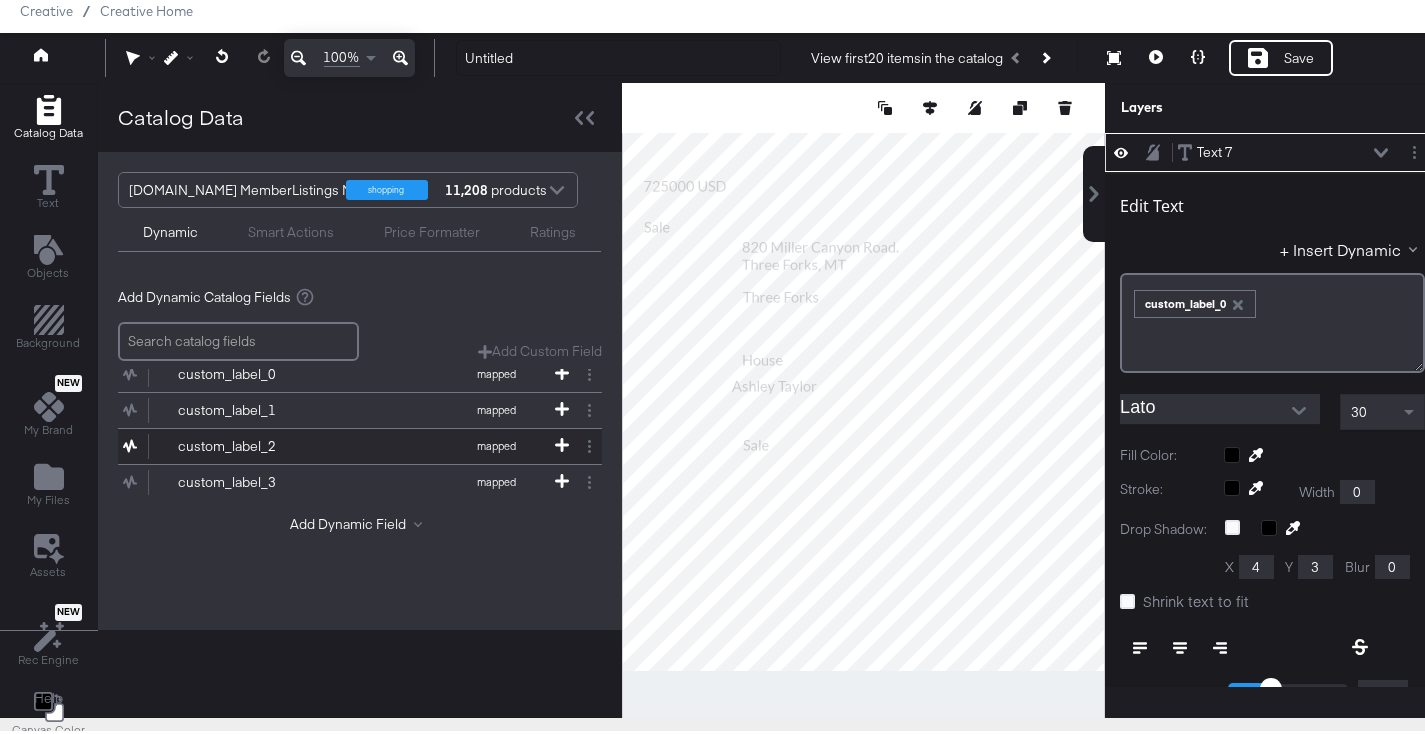 click on "custom_label_2 mapped" at bounding box center [347, 442] 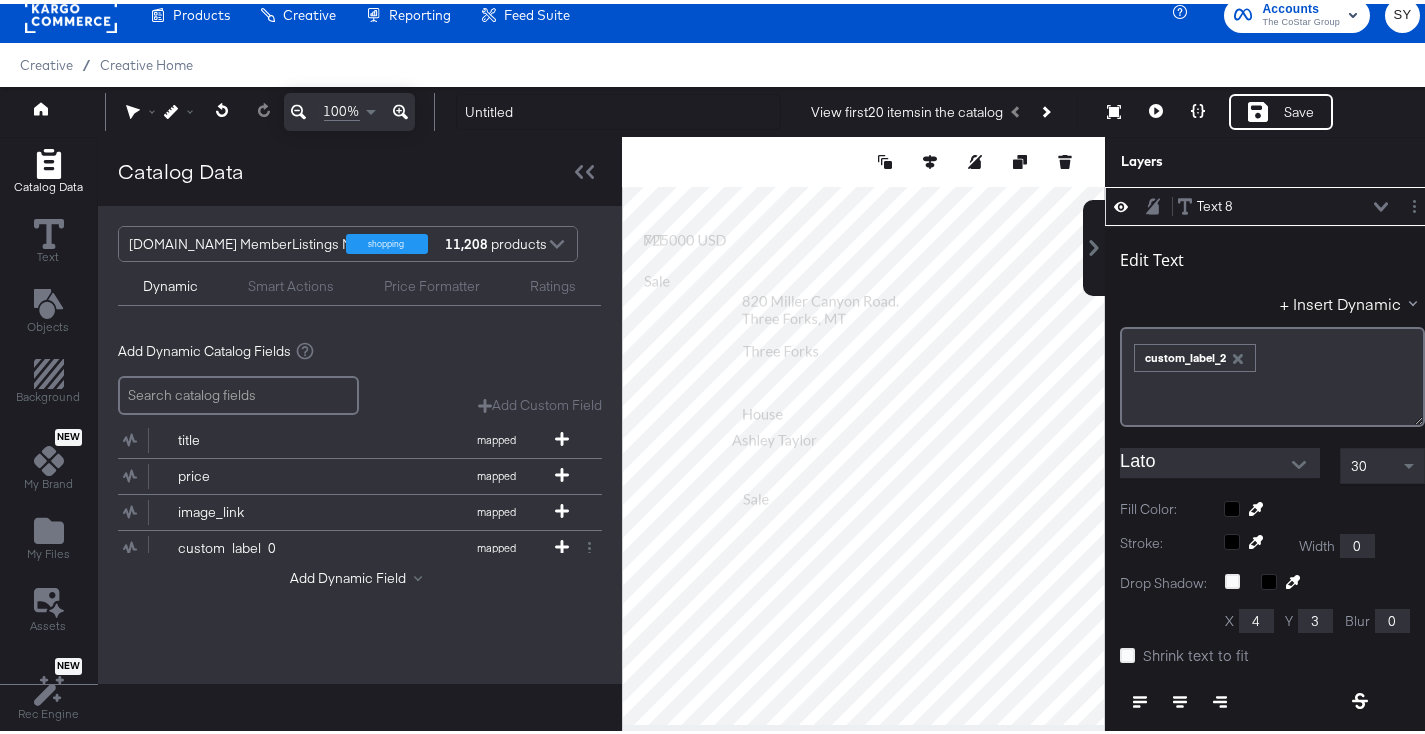 scroll, scrollTop: 18, scrollLeft: 0, axis: vertical 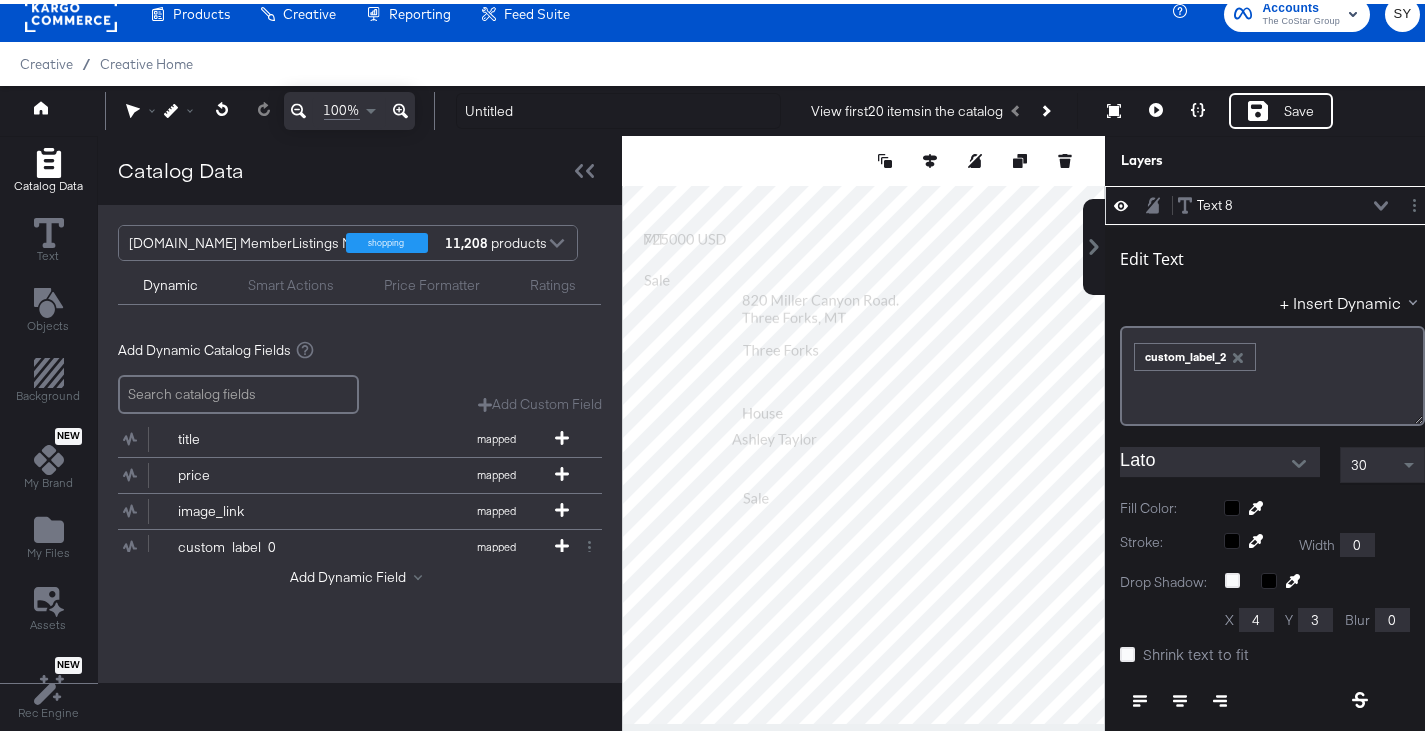 type on "88" 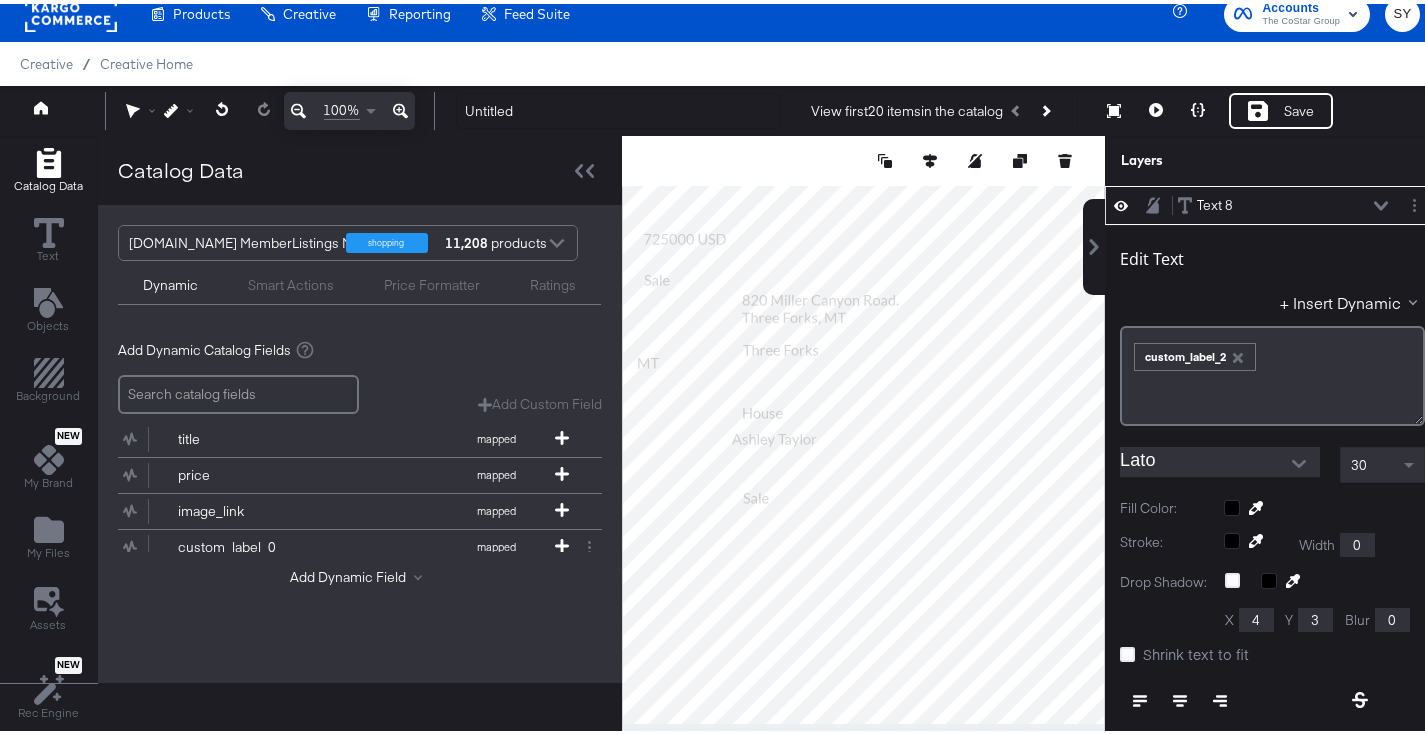 scroll, scrollTop: 84, scrollLeft: 0, axis: vertical 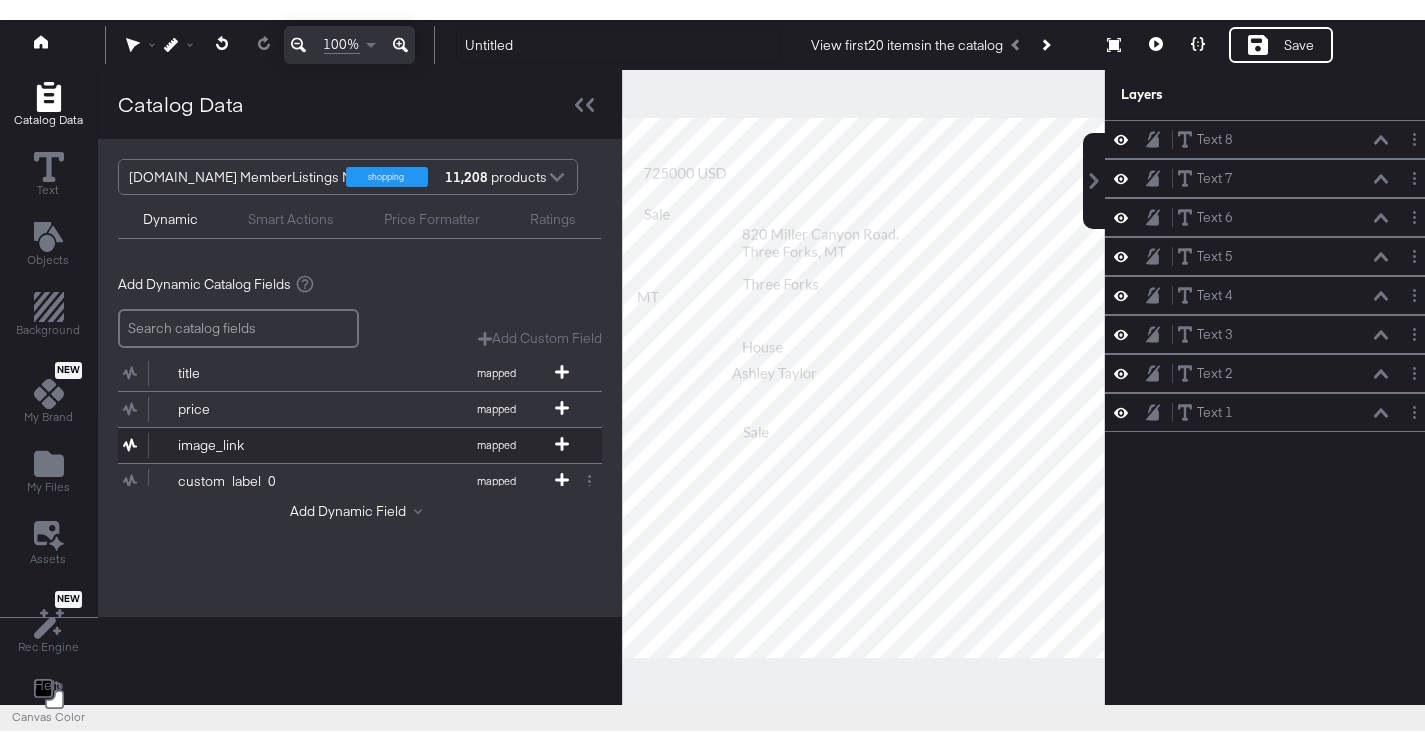 click on "image_link mapped" at bounding box center [347, 441] 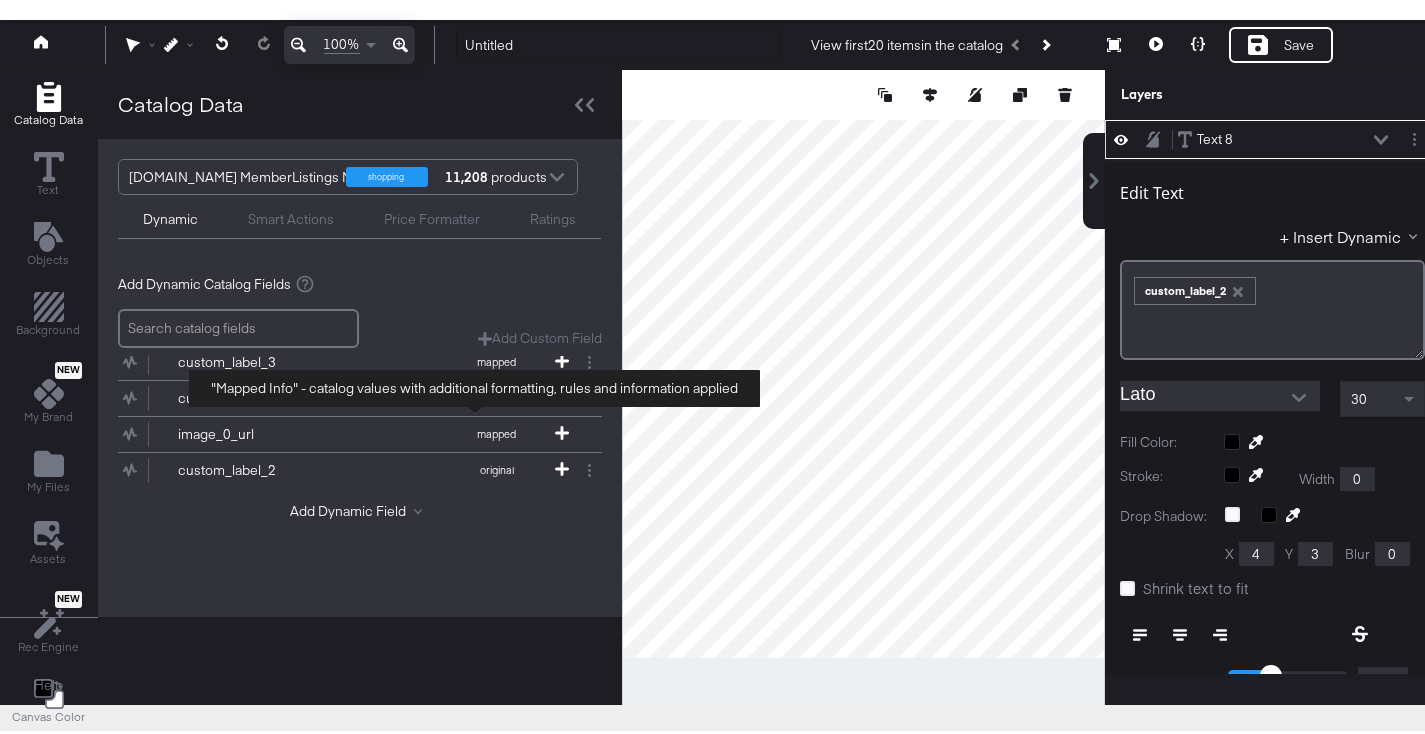 scroll, scrollTop: 188, scrollLeft: 0, axis: vertical 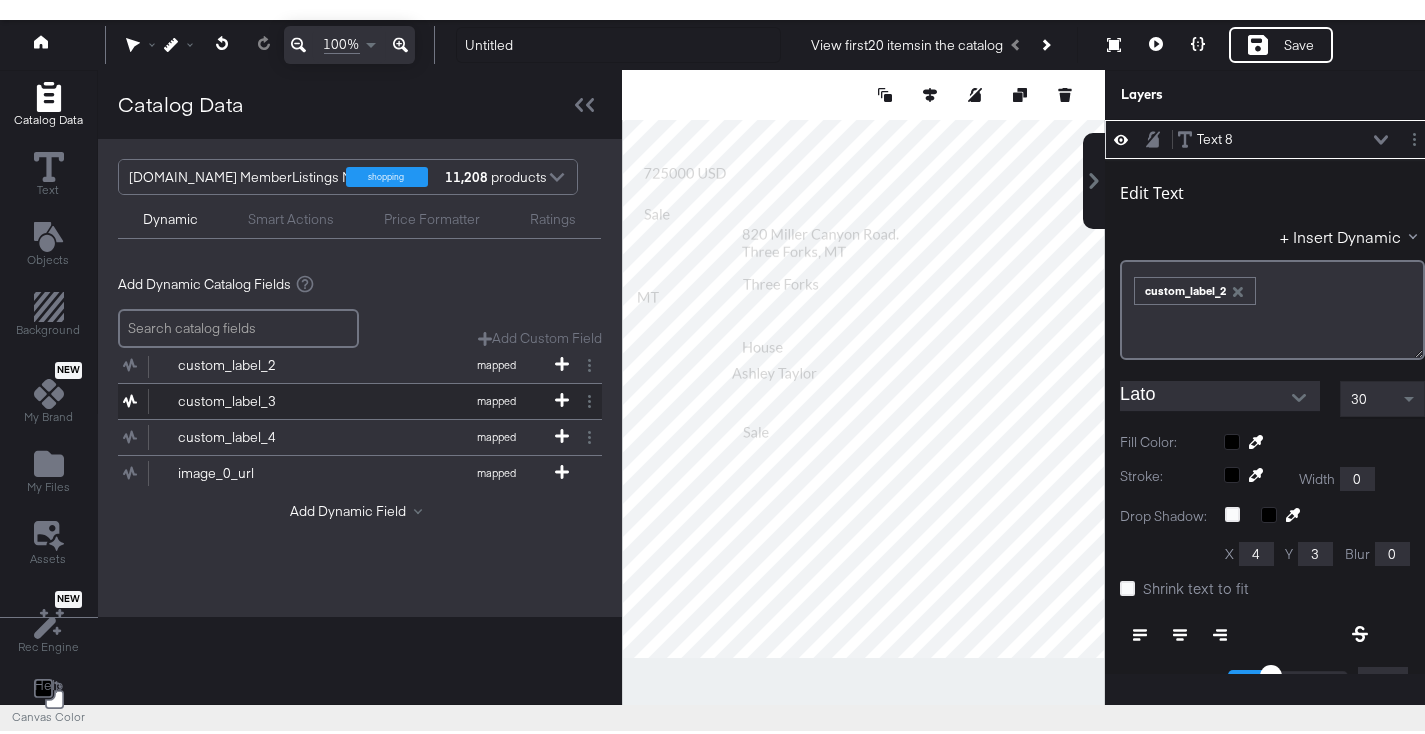 click on "custom_label_3 mapped" at bounding box center (347, 397) 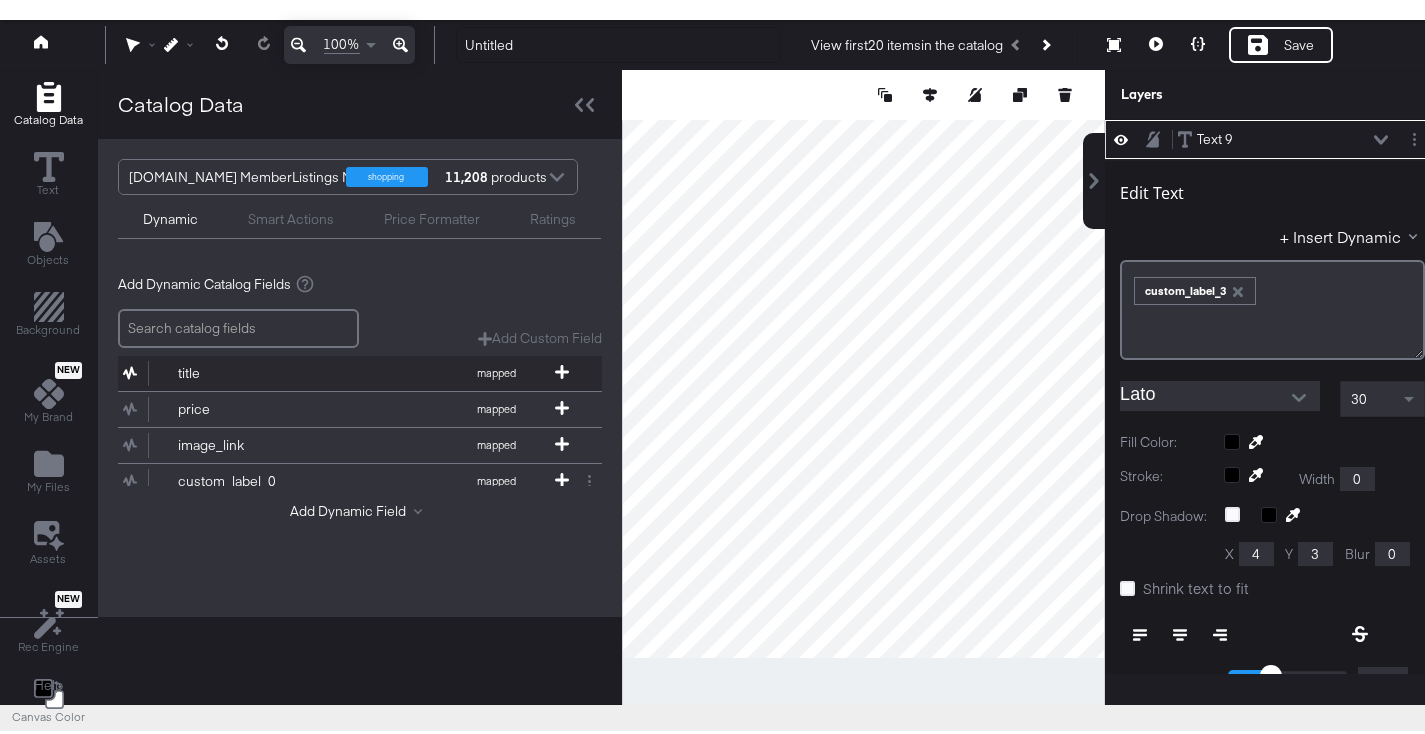 type on "152" 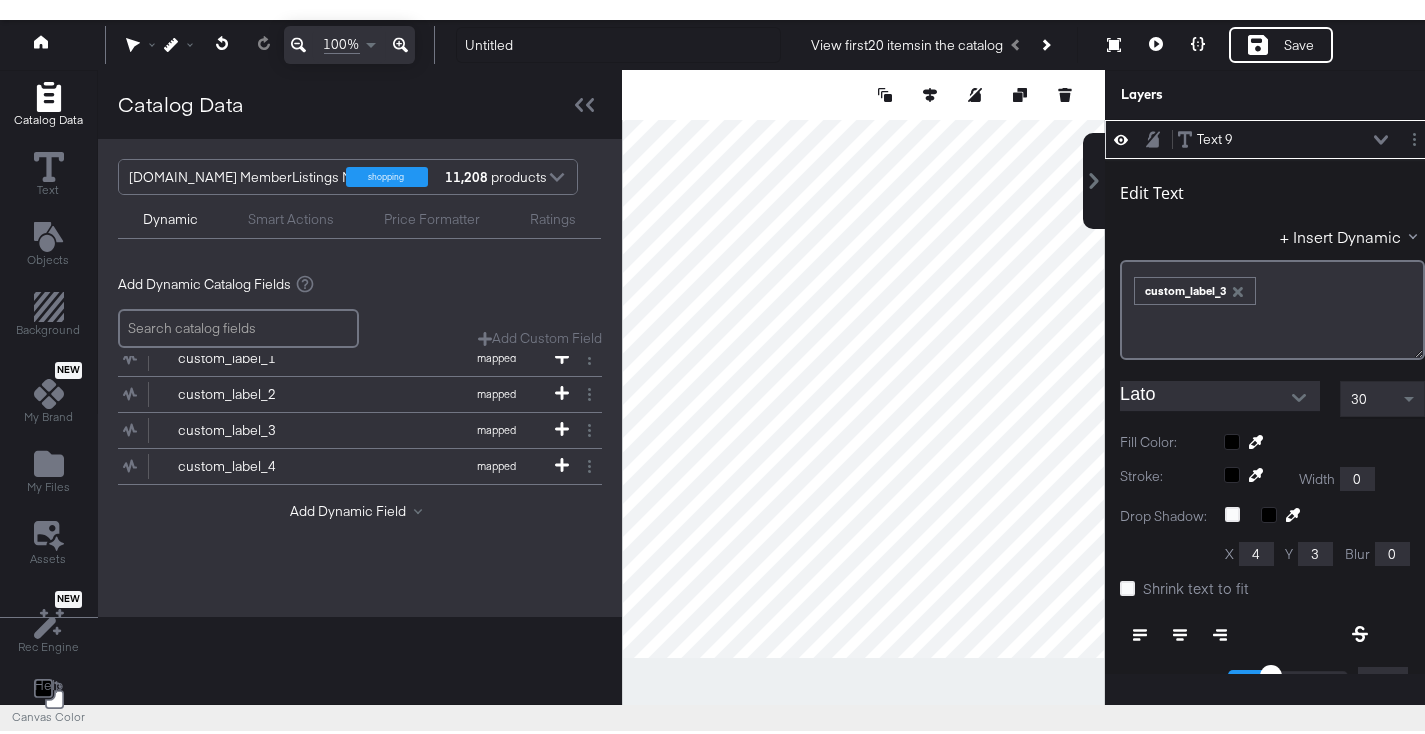 scroll, scrollTop: 176, scrollLeft: 0, axis: vertical 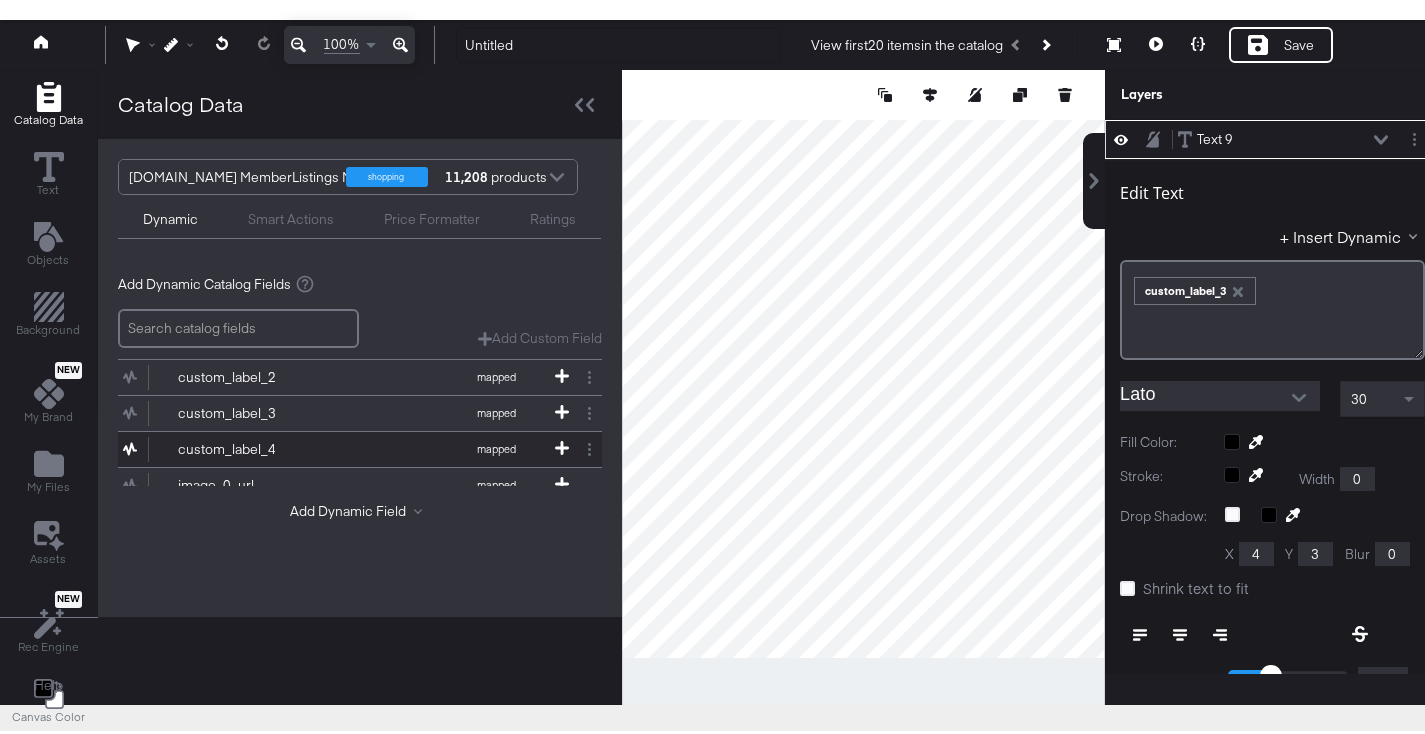 click on "custom_label_4 mapped" at bounding box center [347, 445] 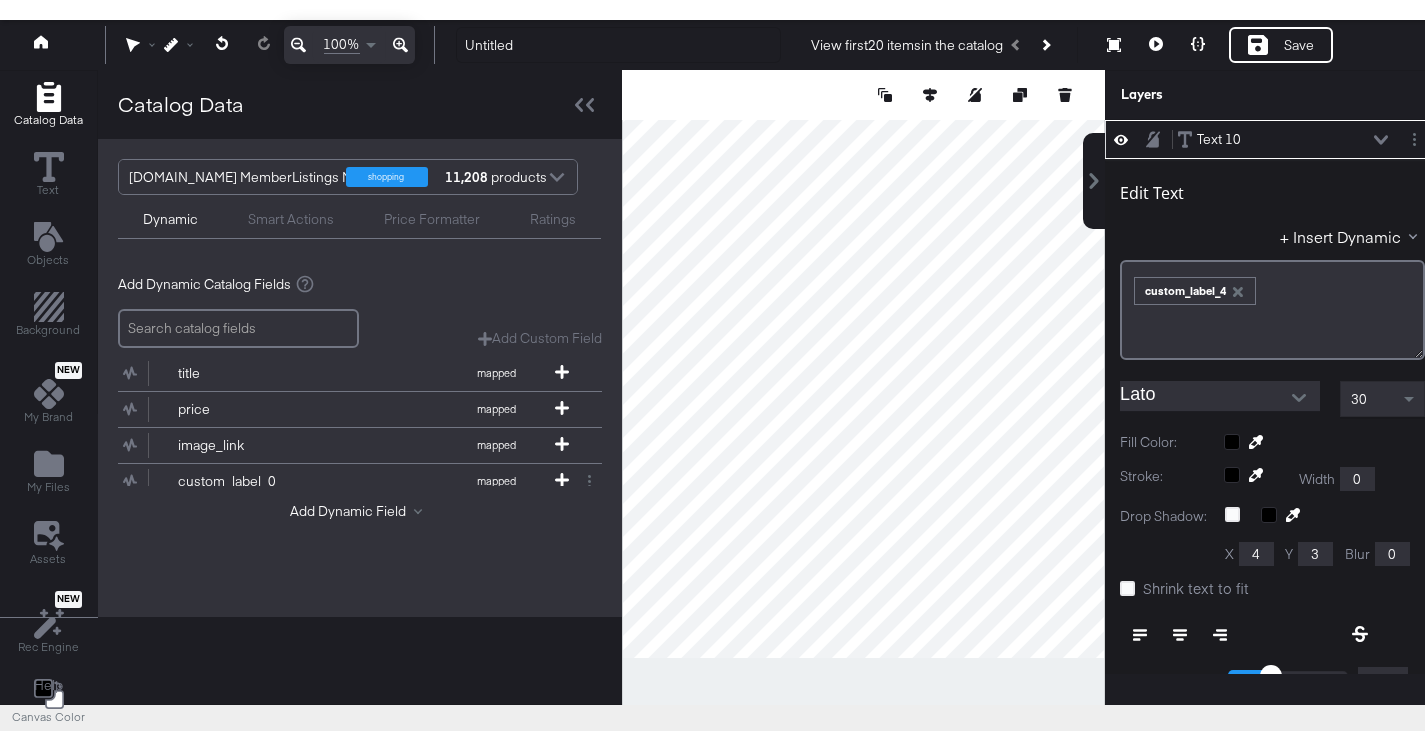 type on "230" 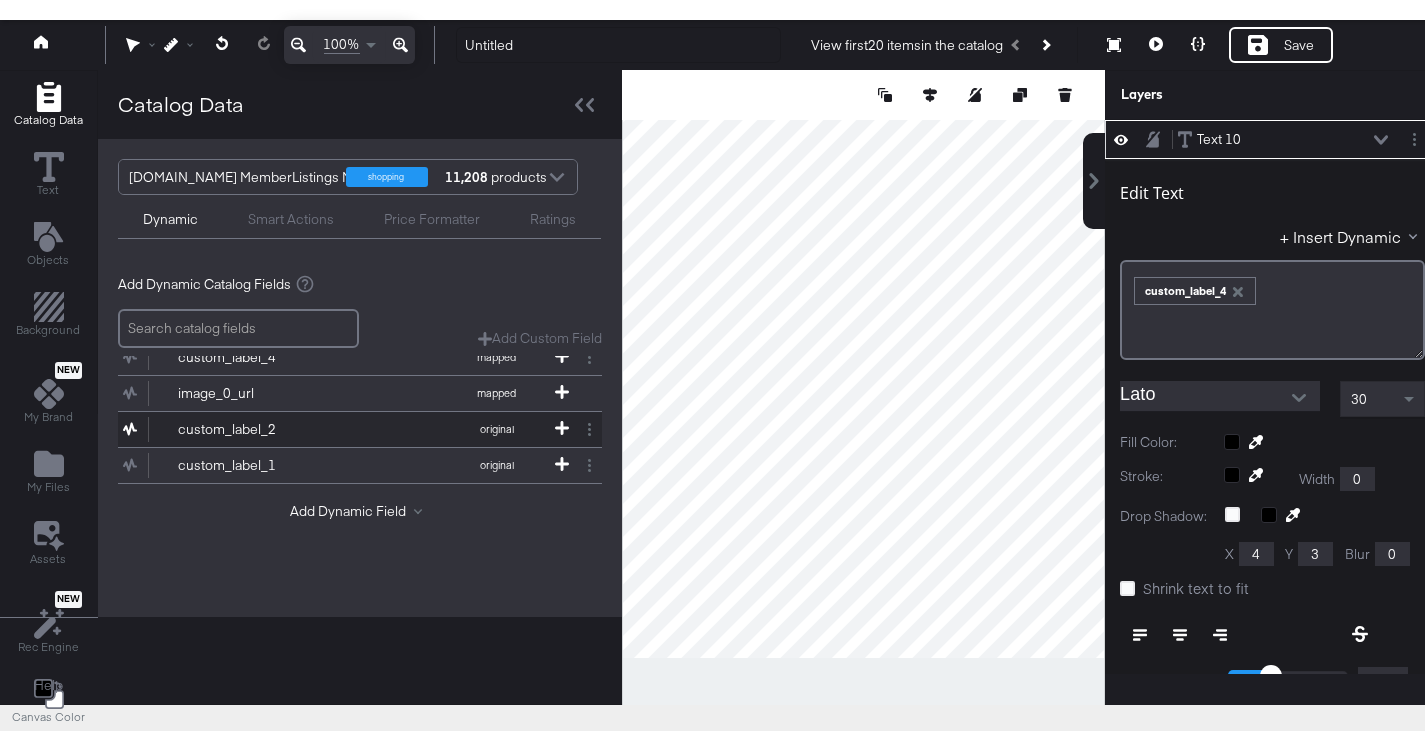 scroll, scrollTop: 277, scrollLeft: 0, axis: vertical 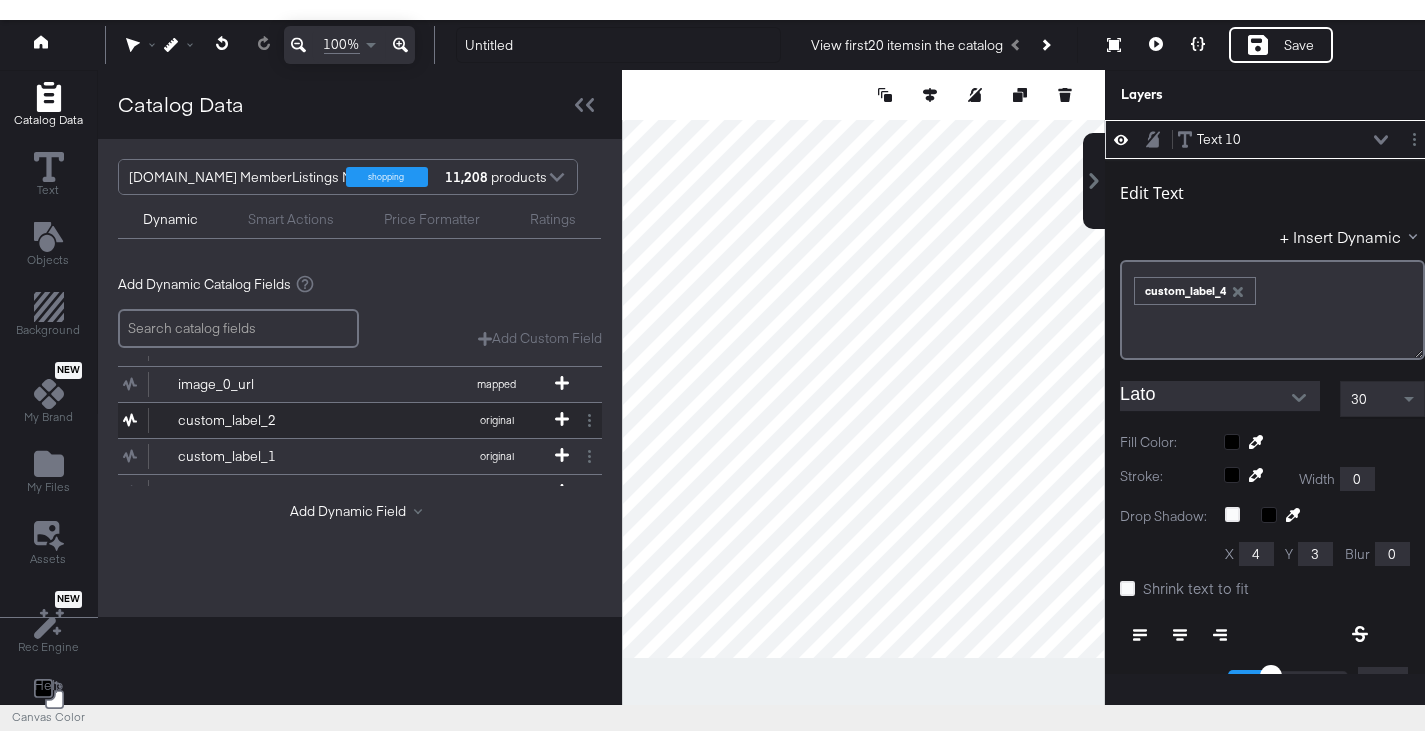 click on "custom_label_2 original" at bounding box center [347, 416] 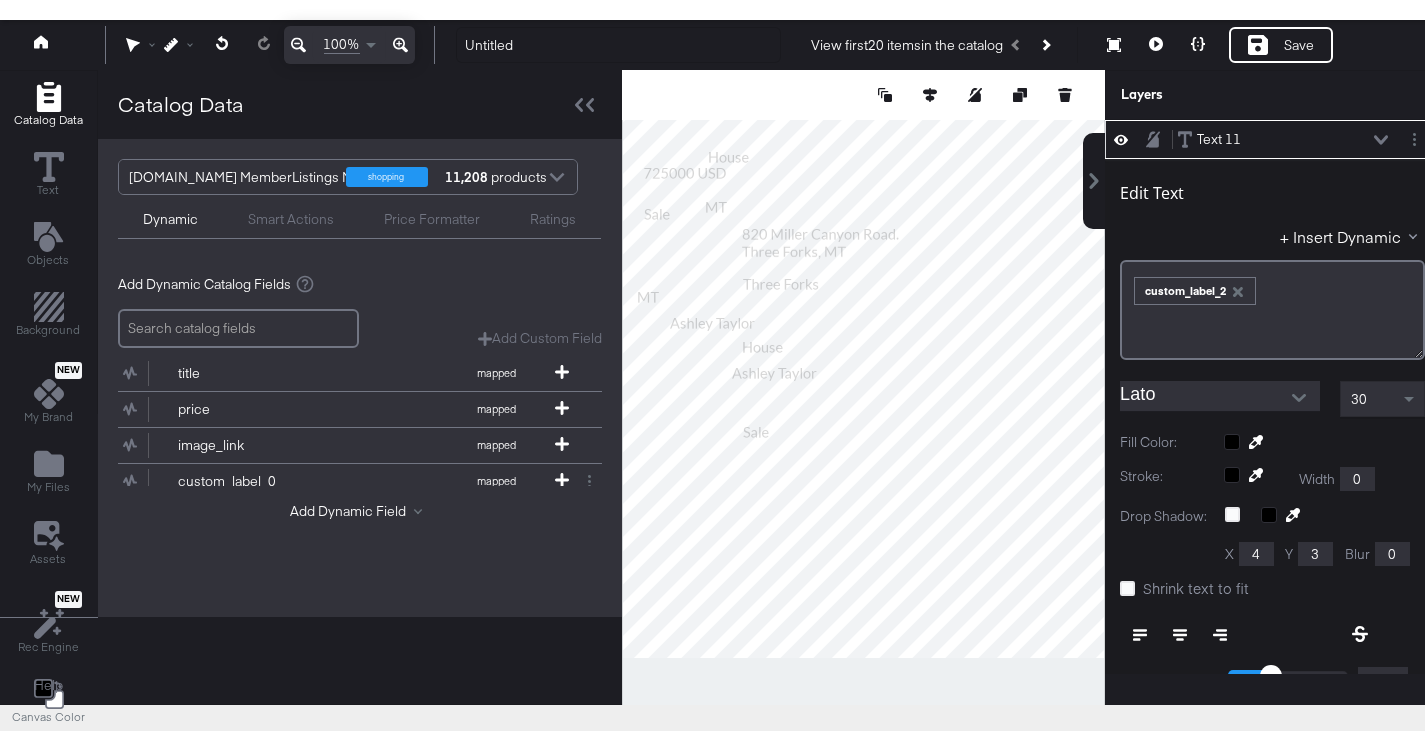 type on "222" 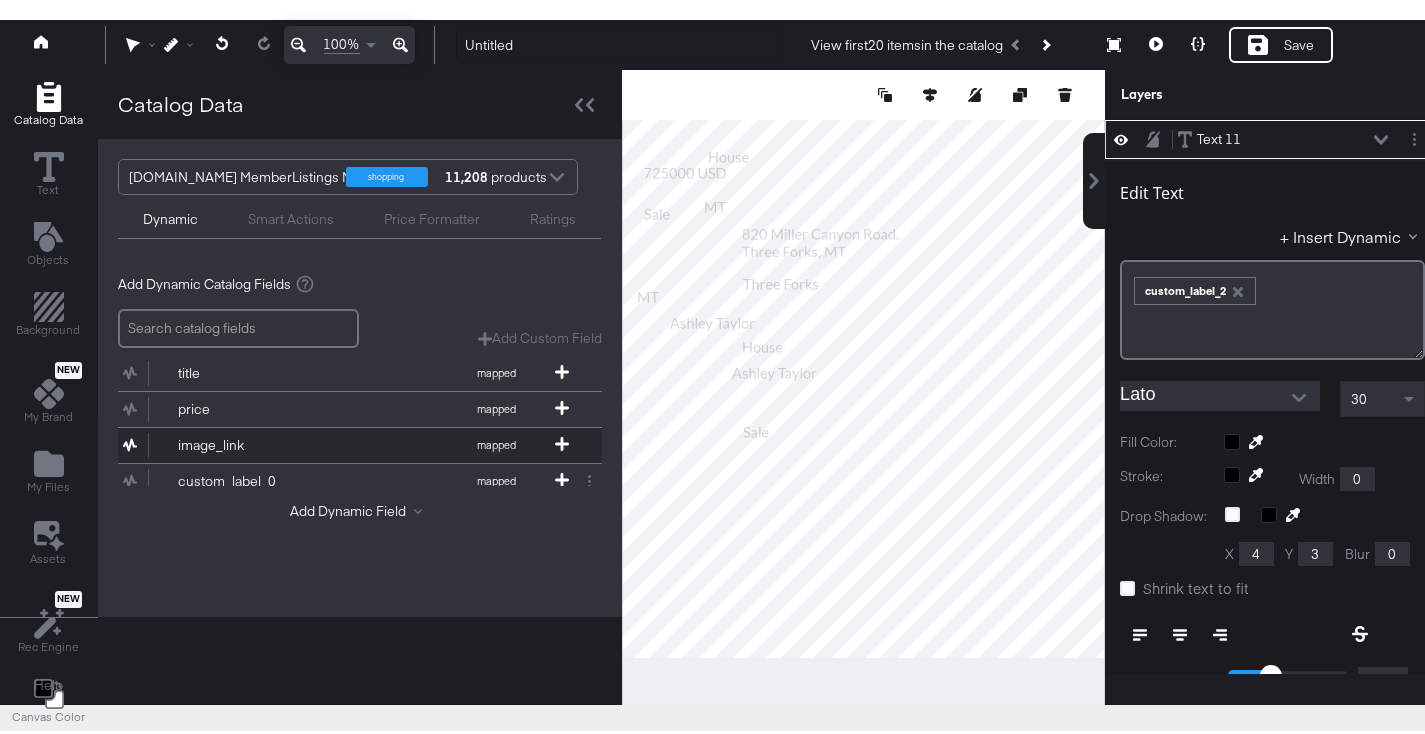 scroll, scrollTop: 0, scrollLeft: 0, axis: both 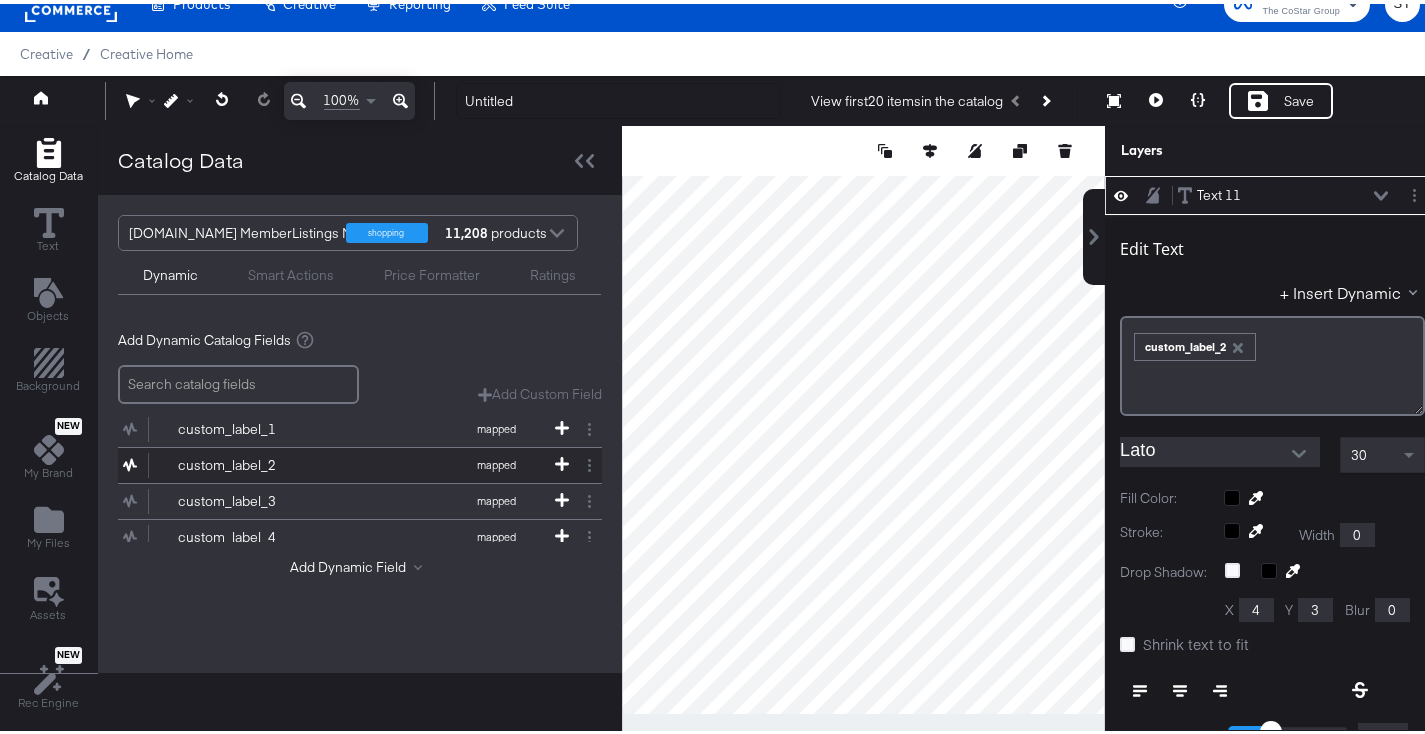 click on "custom_label_2 mapped" at bounding box center [347, 461] 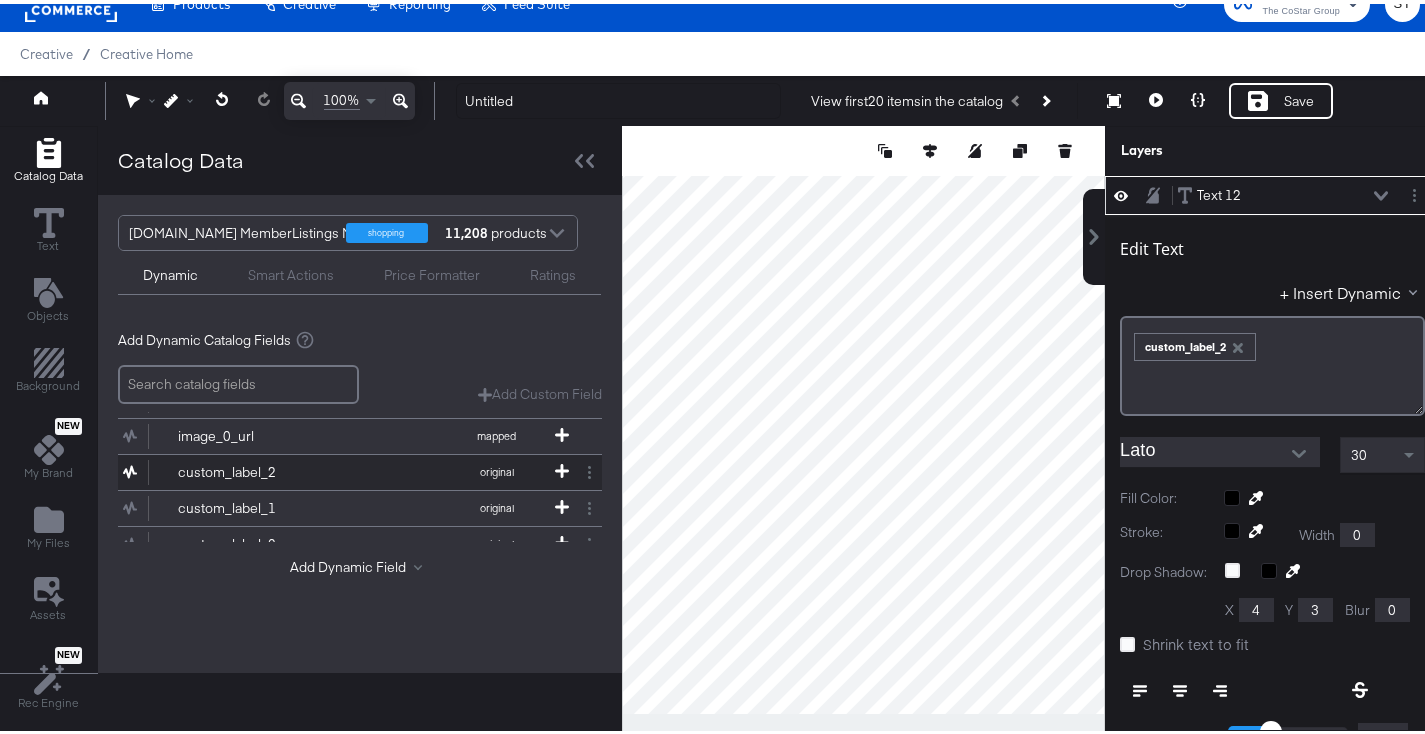 scroll, scrollTop: 282, scrollLeft: 0, axis: vertical 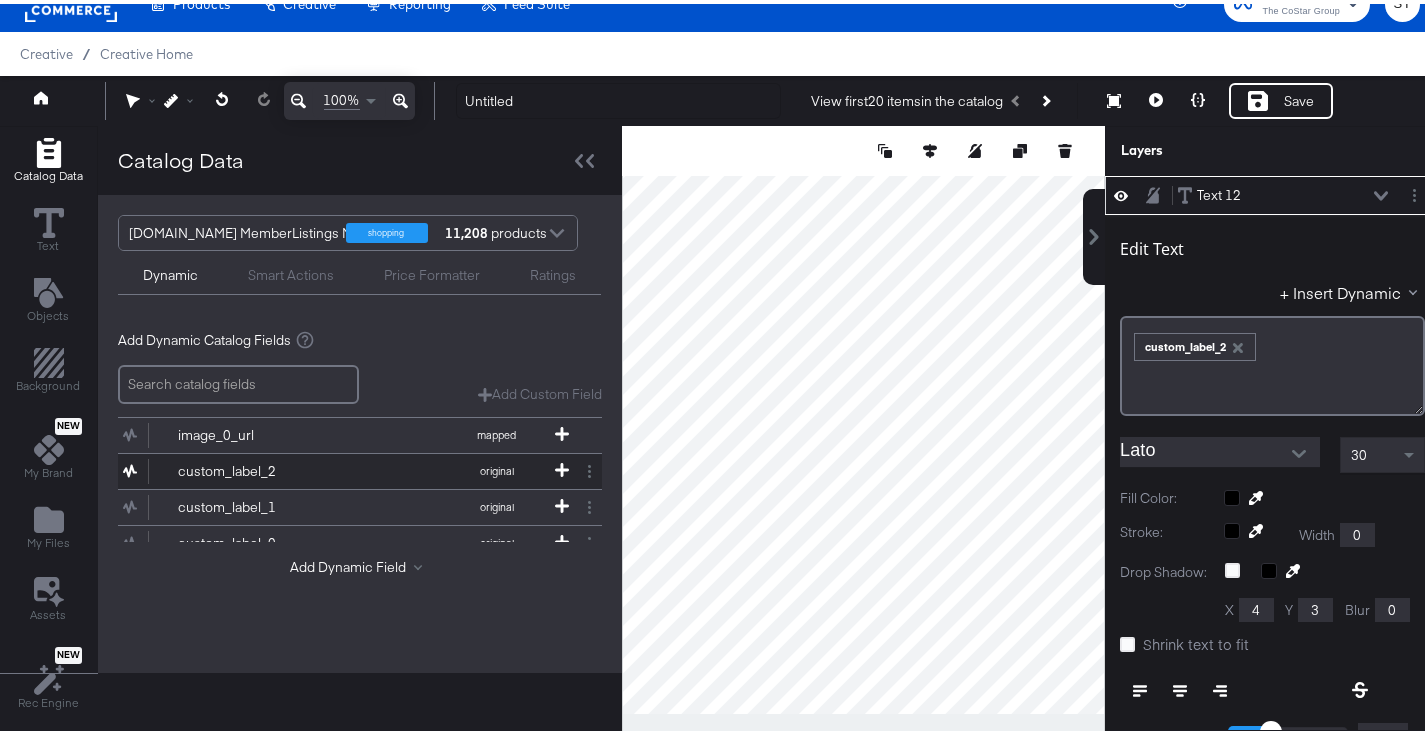 click on "custom_label_2 original" at bounding box center [347, 467] 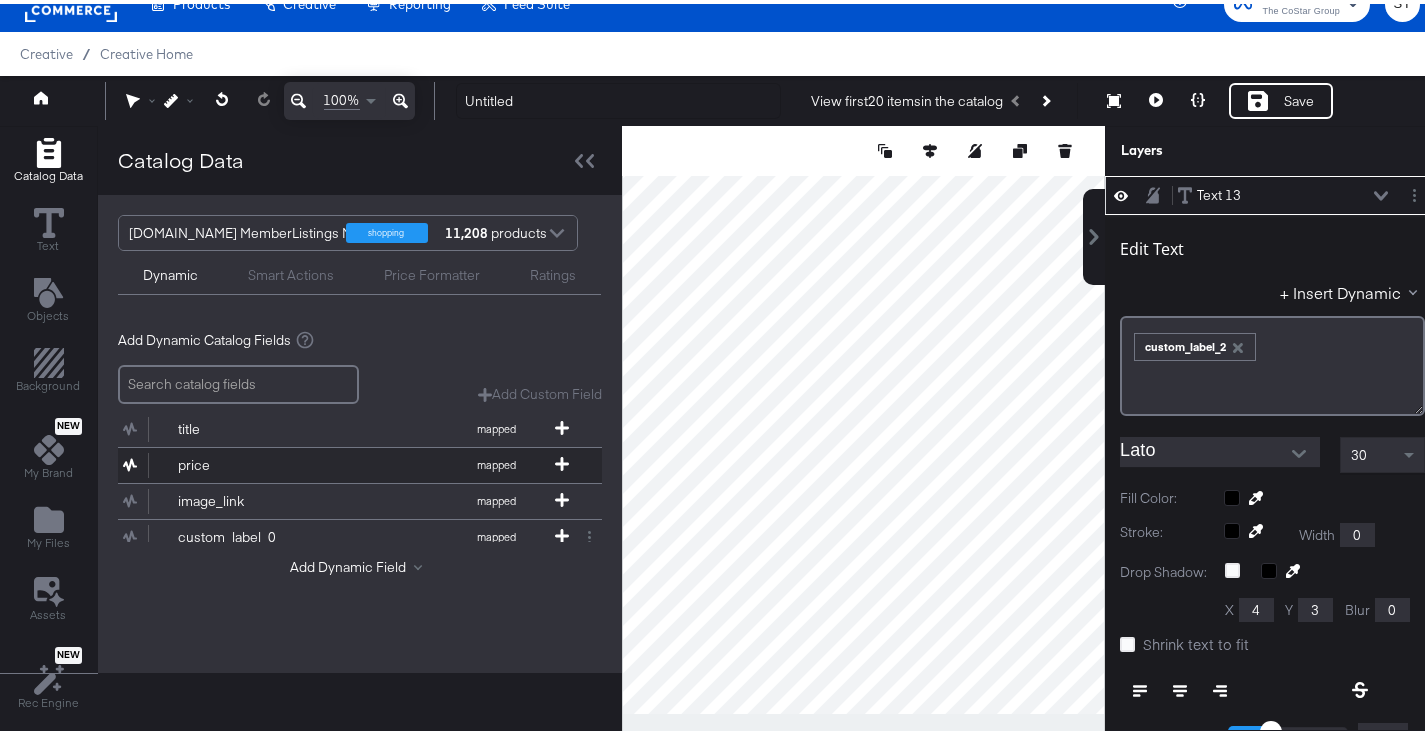 type on "332" 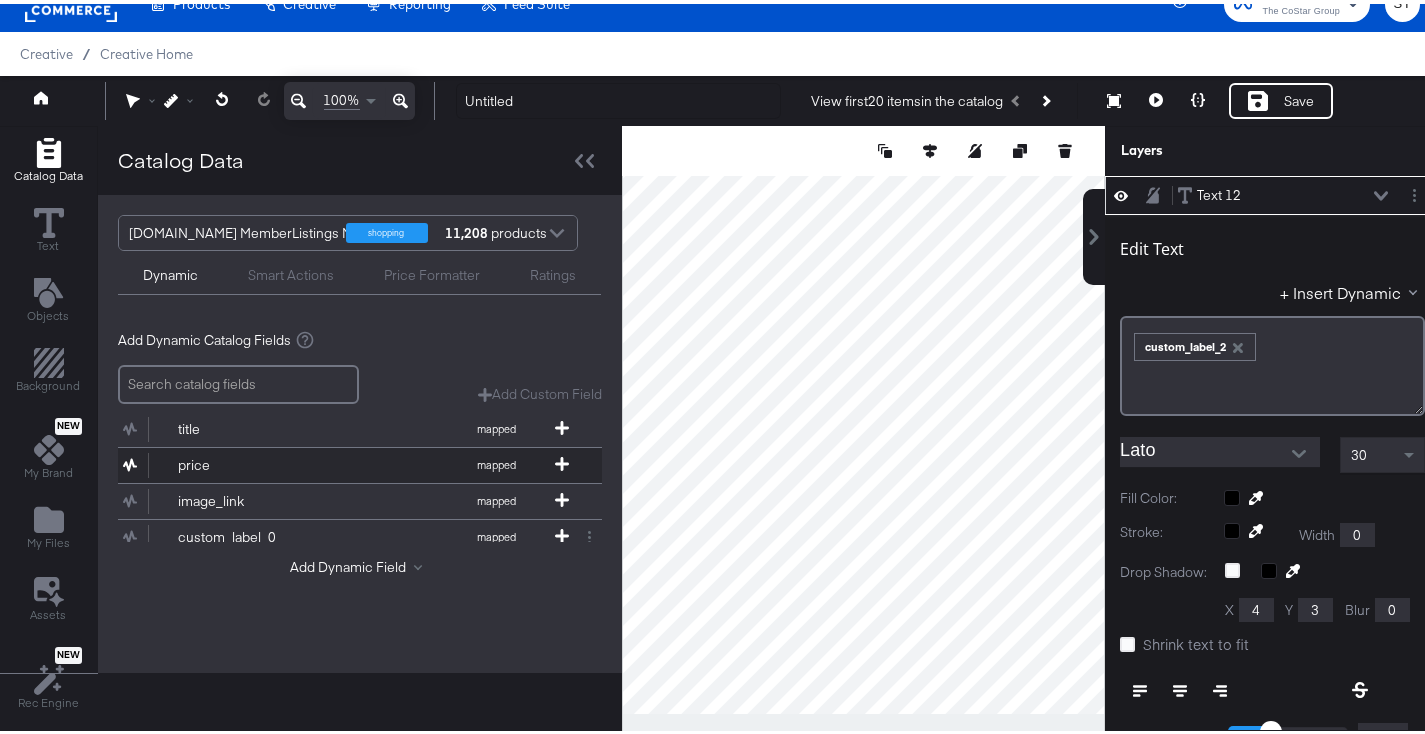 type on "268" 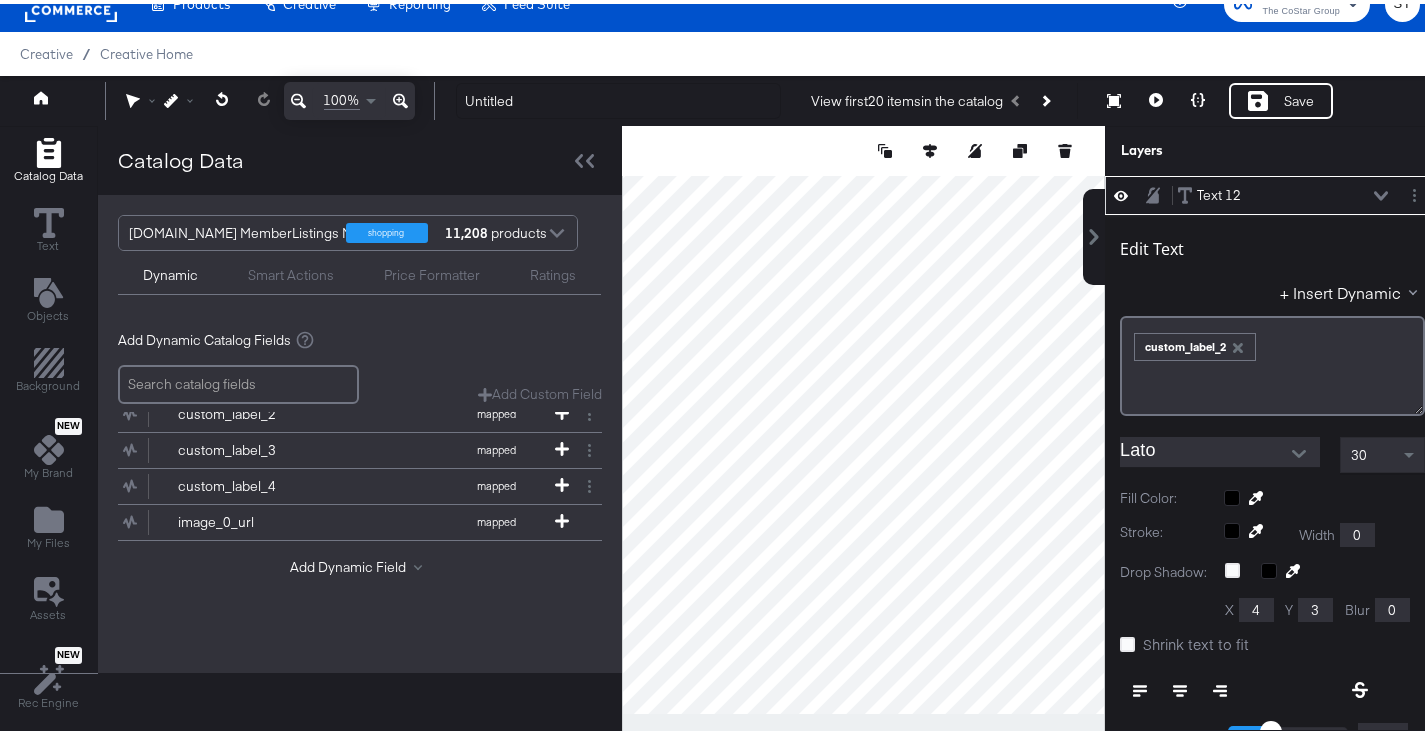 scroll, scrollTop: 374, scrollLeft: 0, axis: vertical 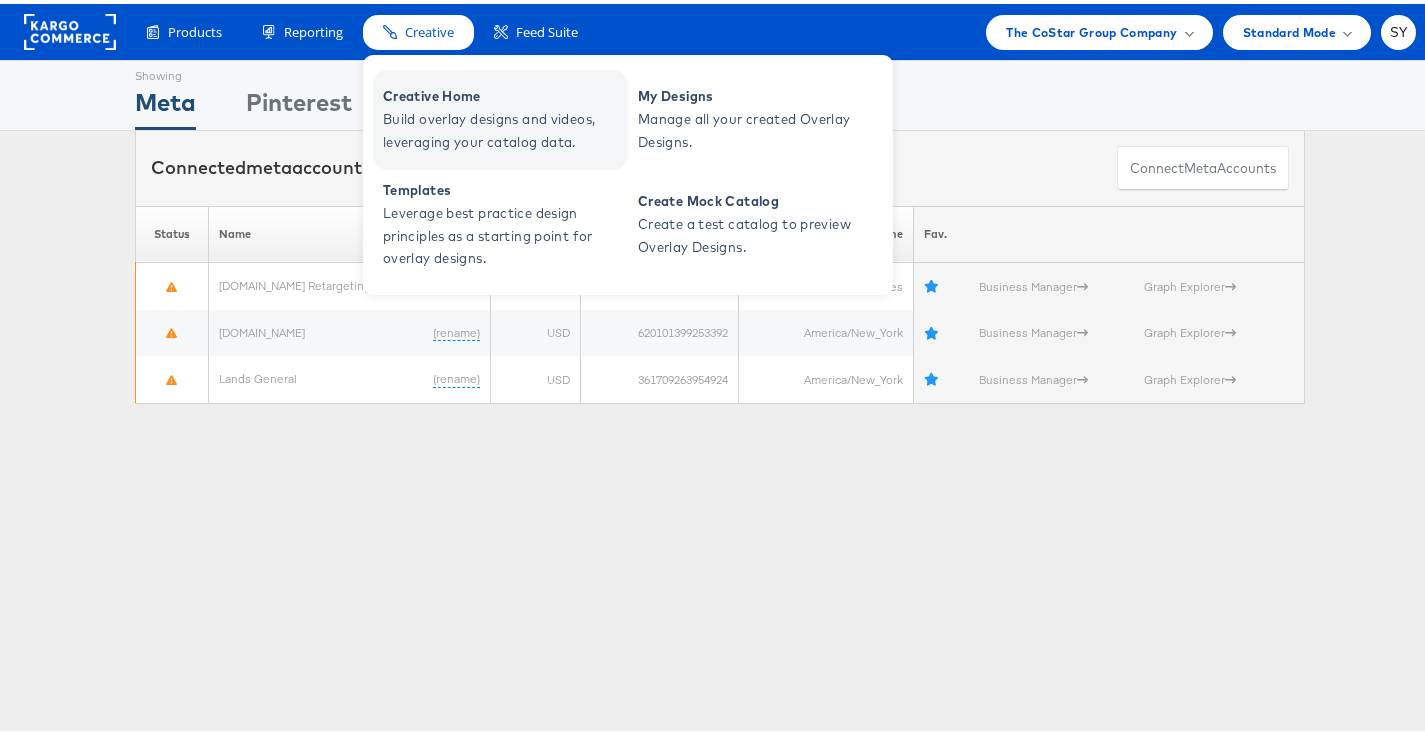 click on "Build overlay designs and videos, leveraging your catalog data." at bounding box center (503, 127) 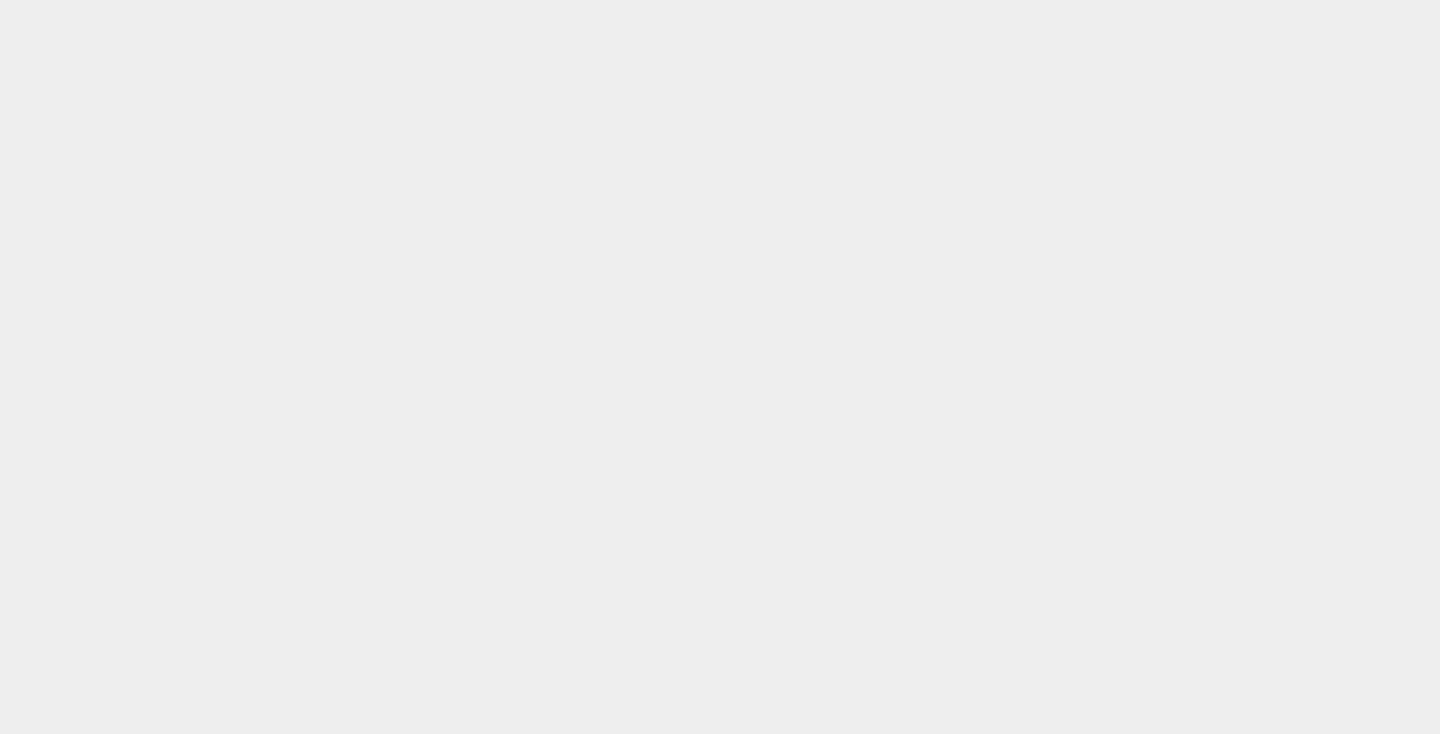 scroll, scrollTop: 0, scrollLeft: 0, axis: both 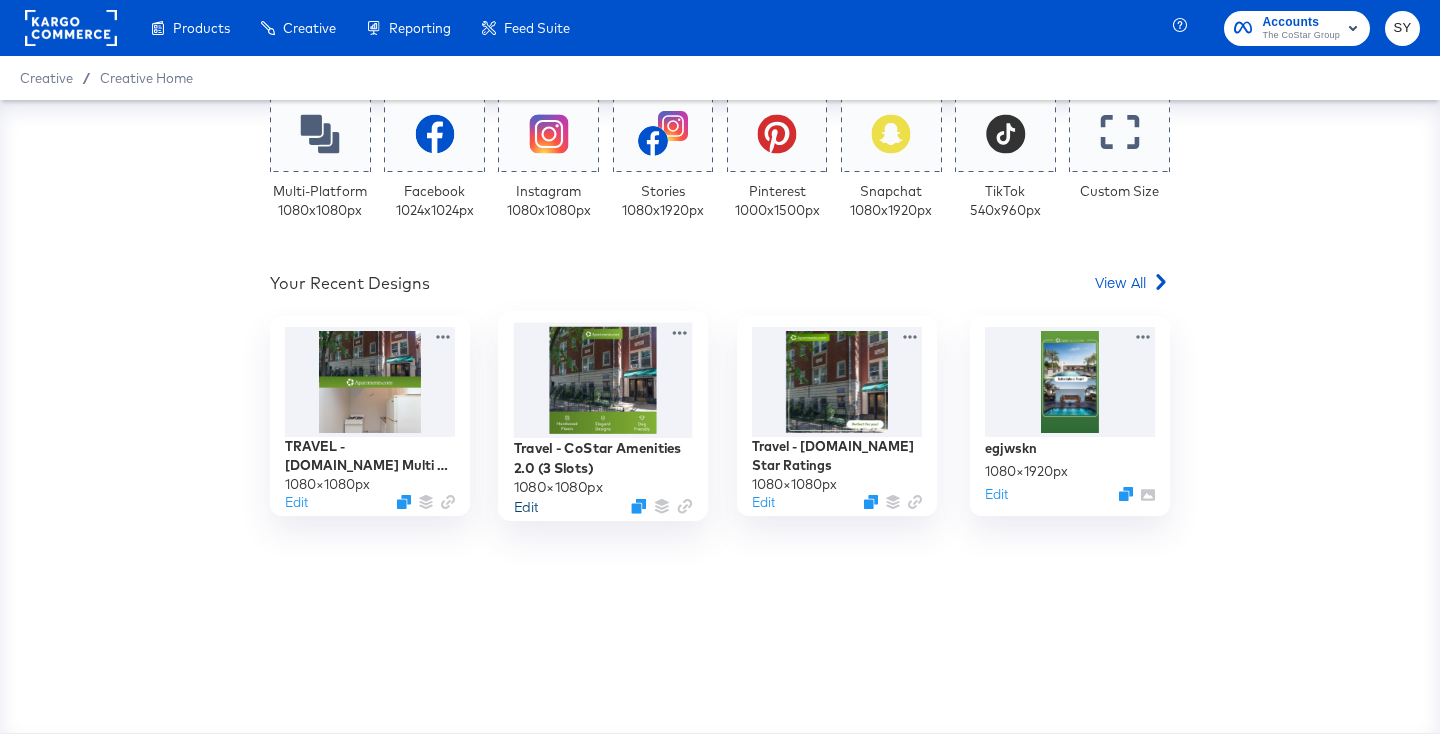click on "Edit" at bounding box center (526, 506) 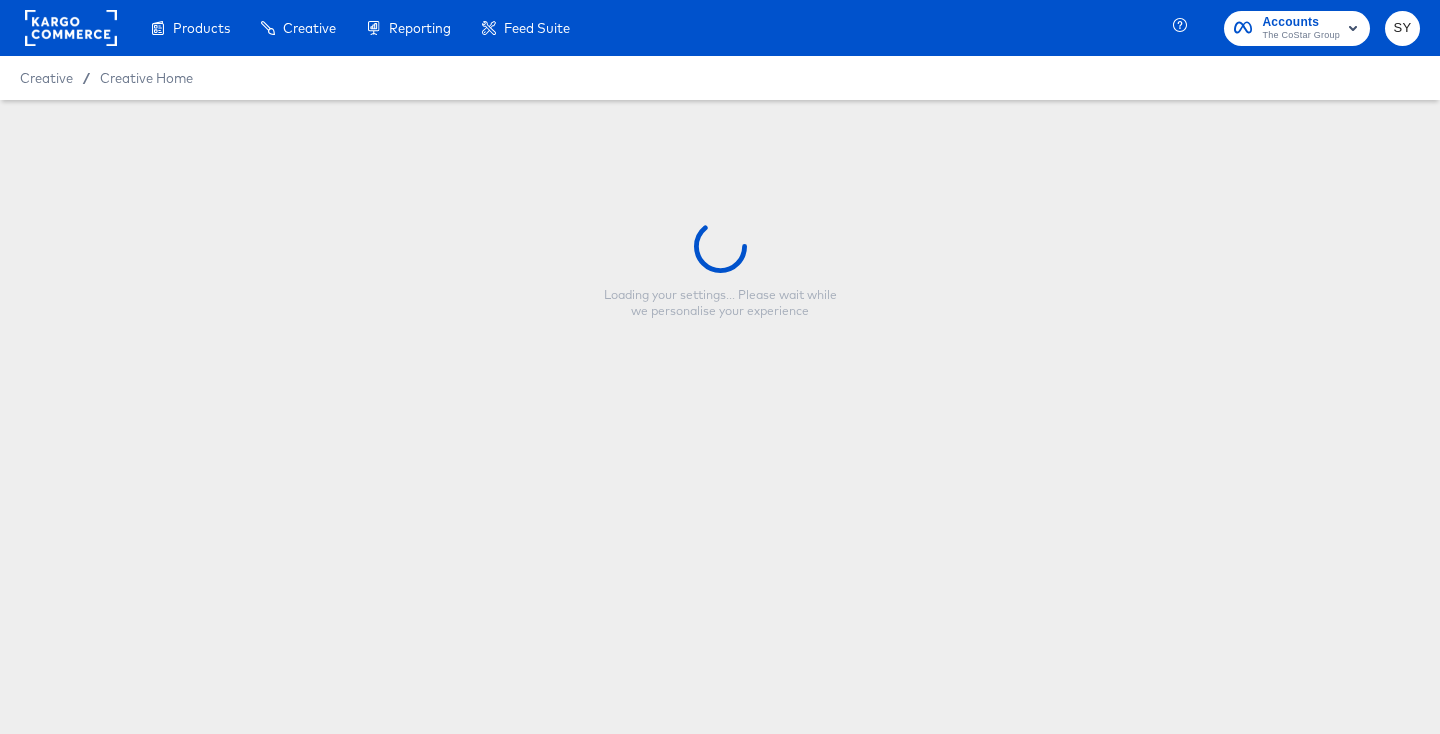 type on "Travel - CoStar Amenities 2.0 (3 Slots)" 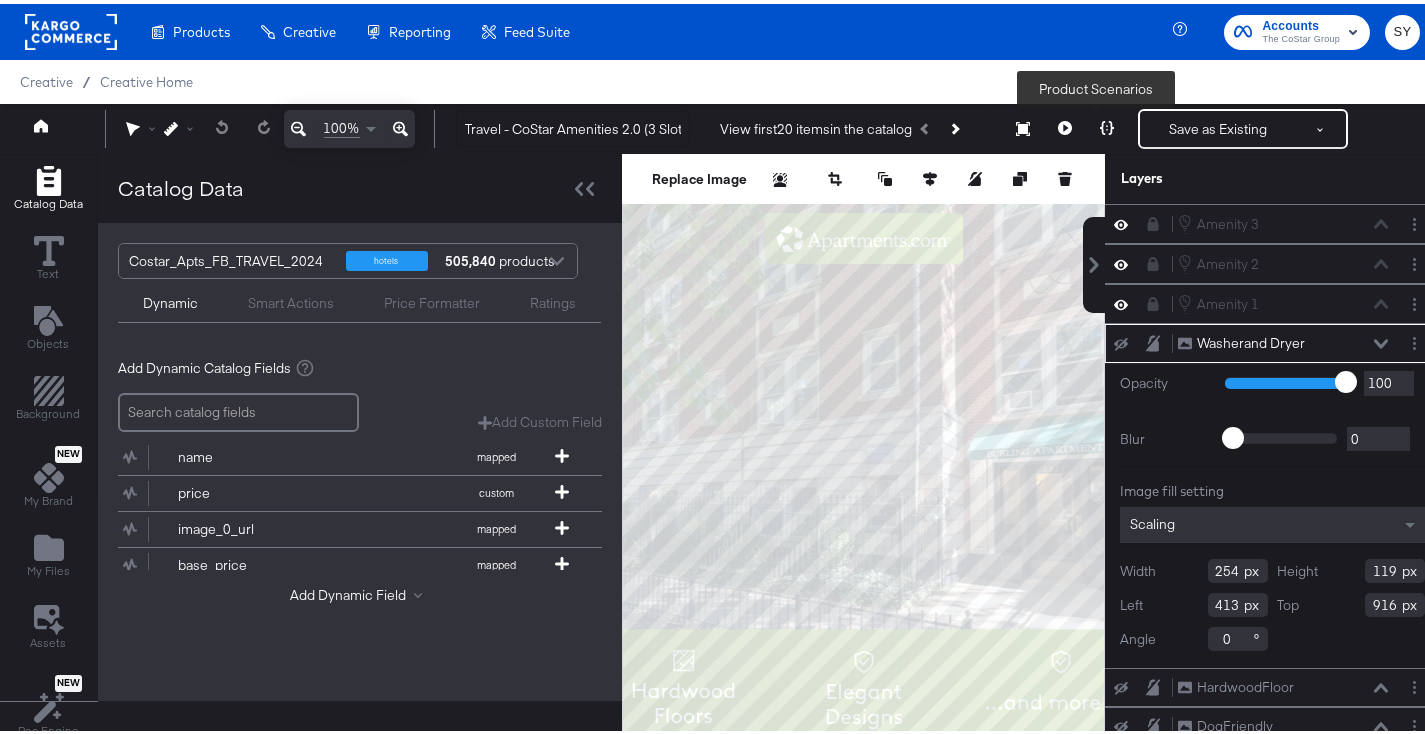 click 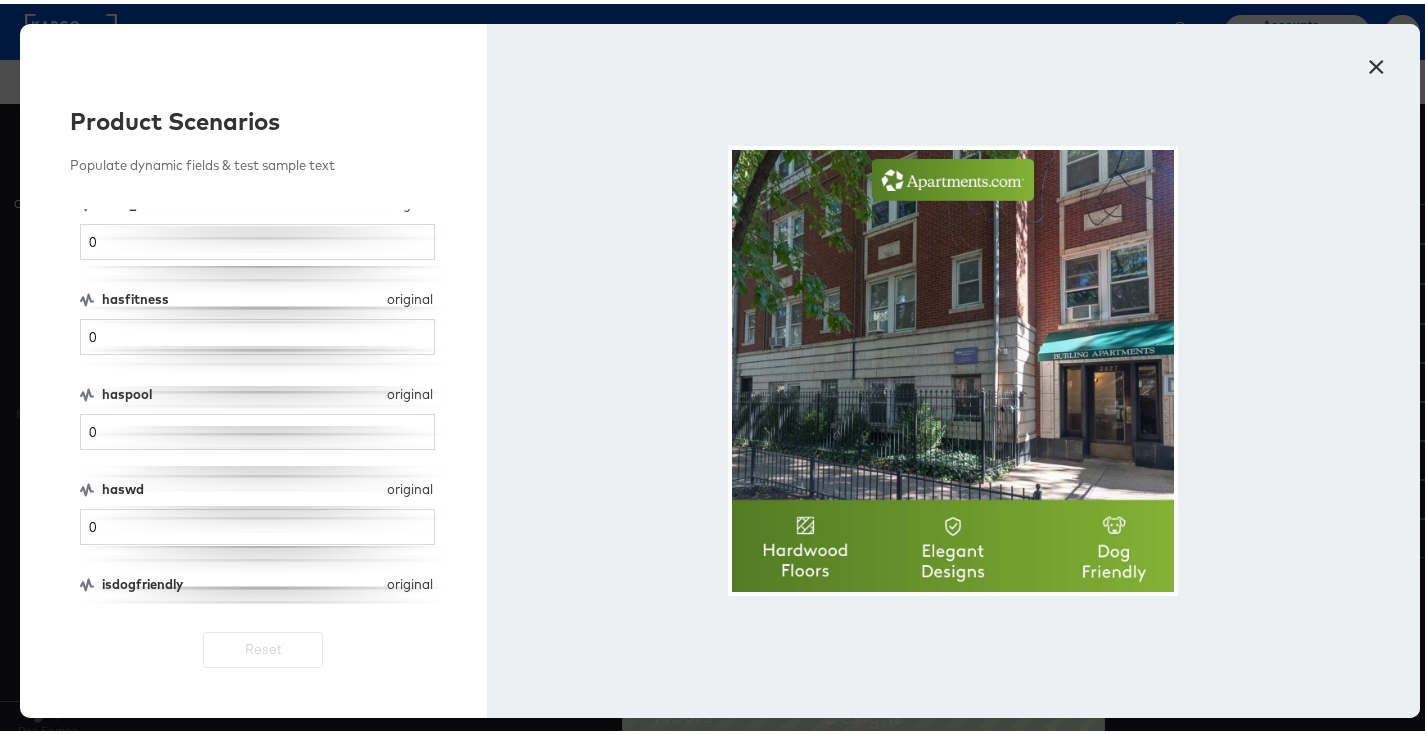 scroll, scrollTop: 0, scrollLeft: 0, axis: both 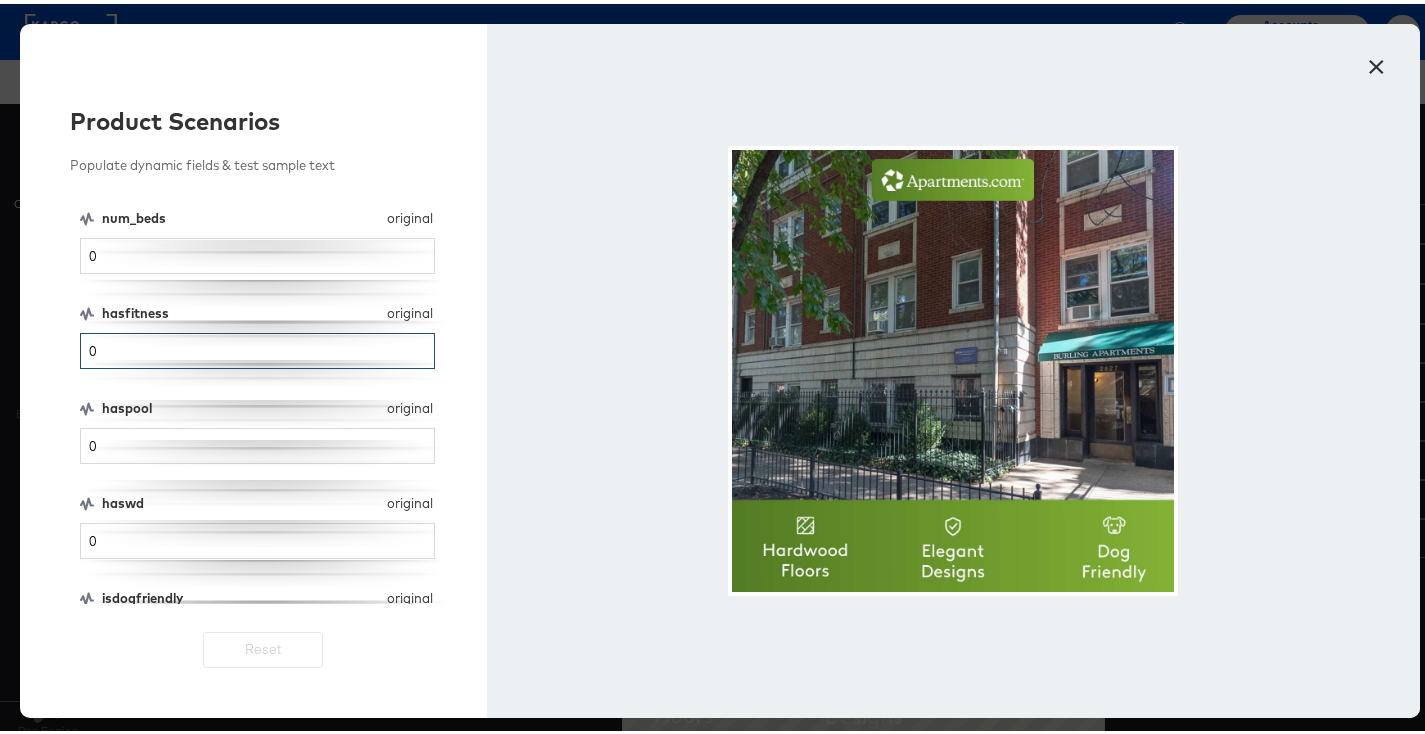 click on "0" at bounding box center (257, 347) 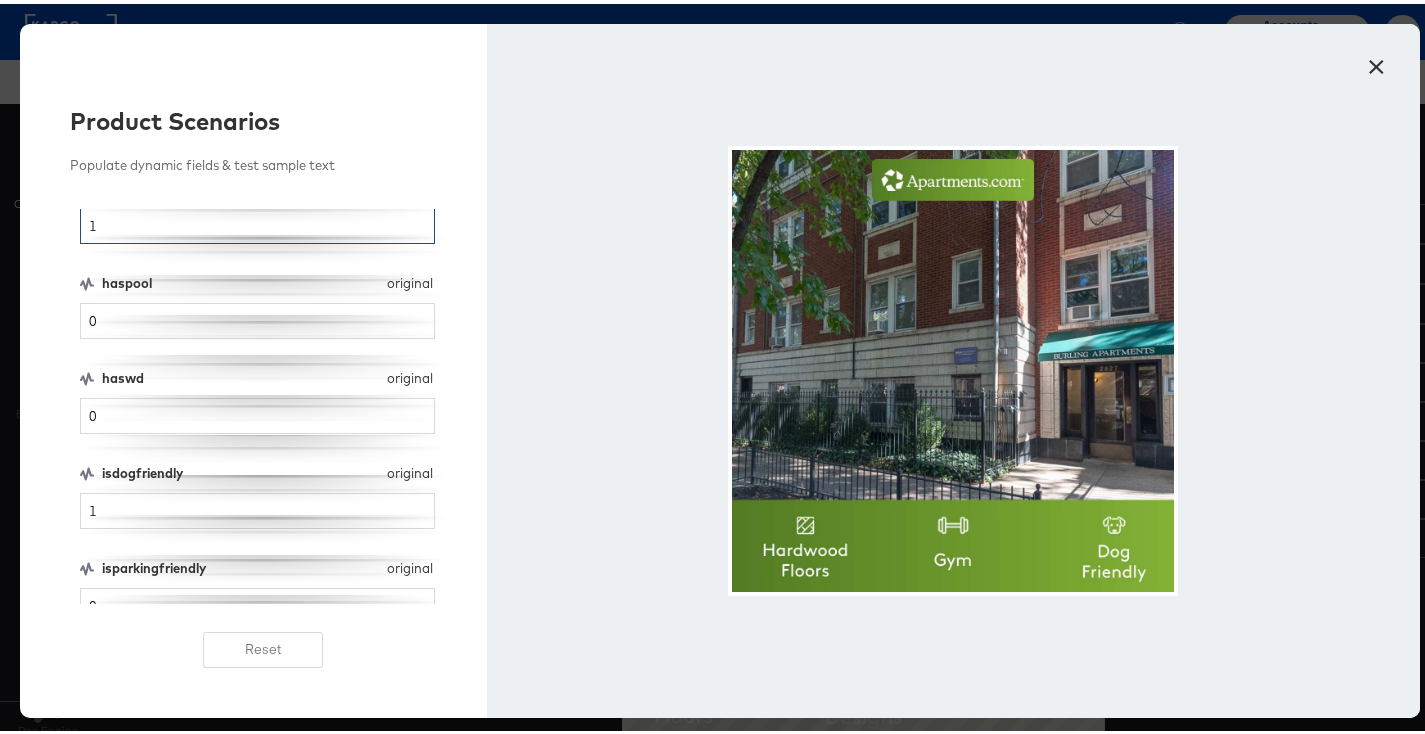 scroll, scrollTop: 108, scrollLeft: 0, axis: vertical 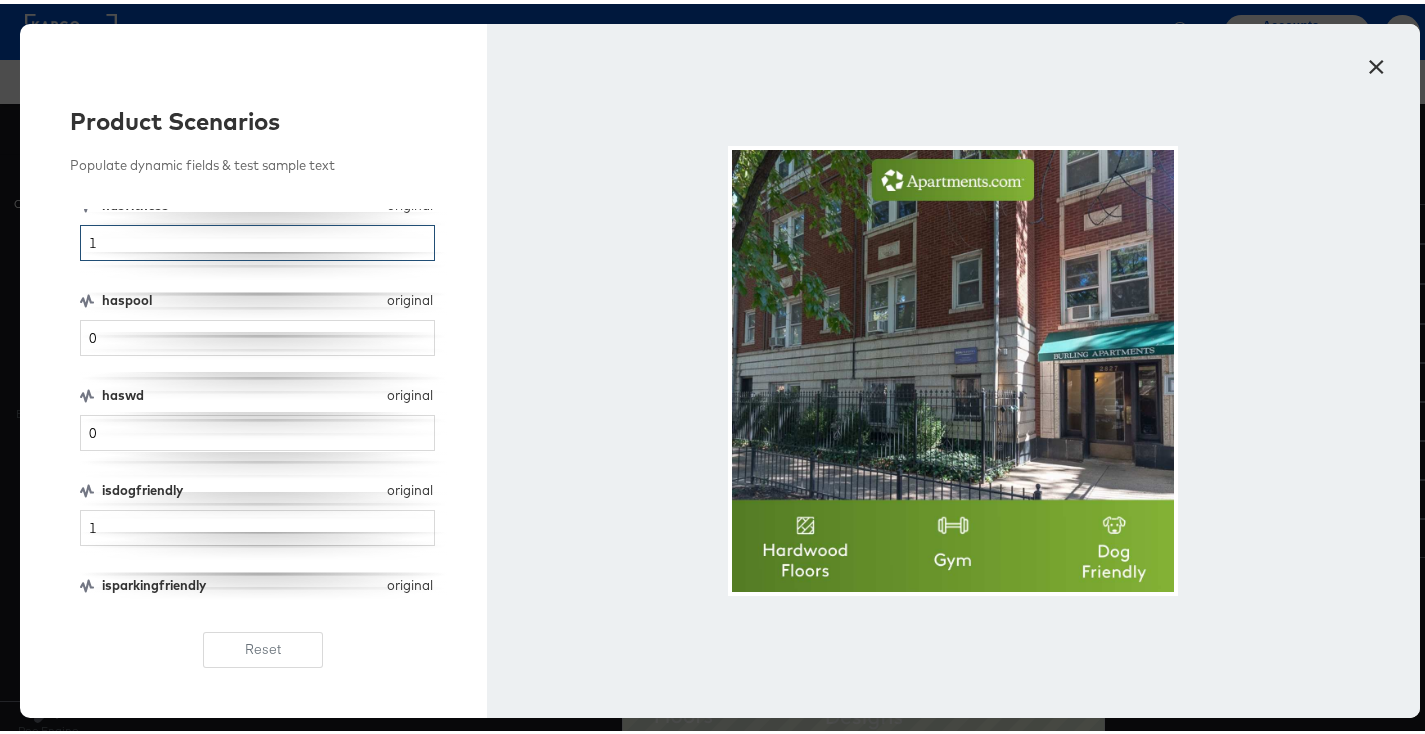 type on "1" 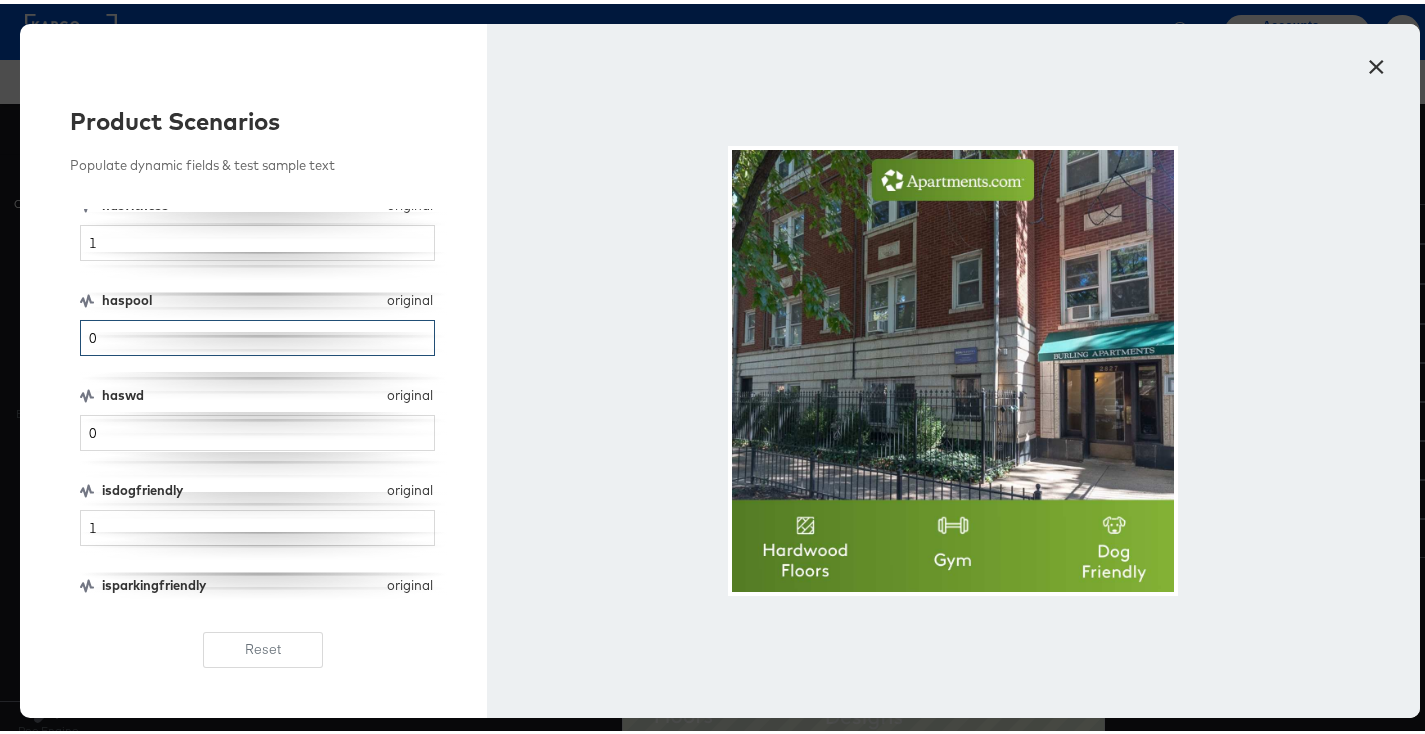 click on "0" at bounding box center [257, 334] 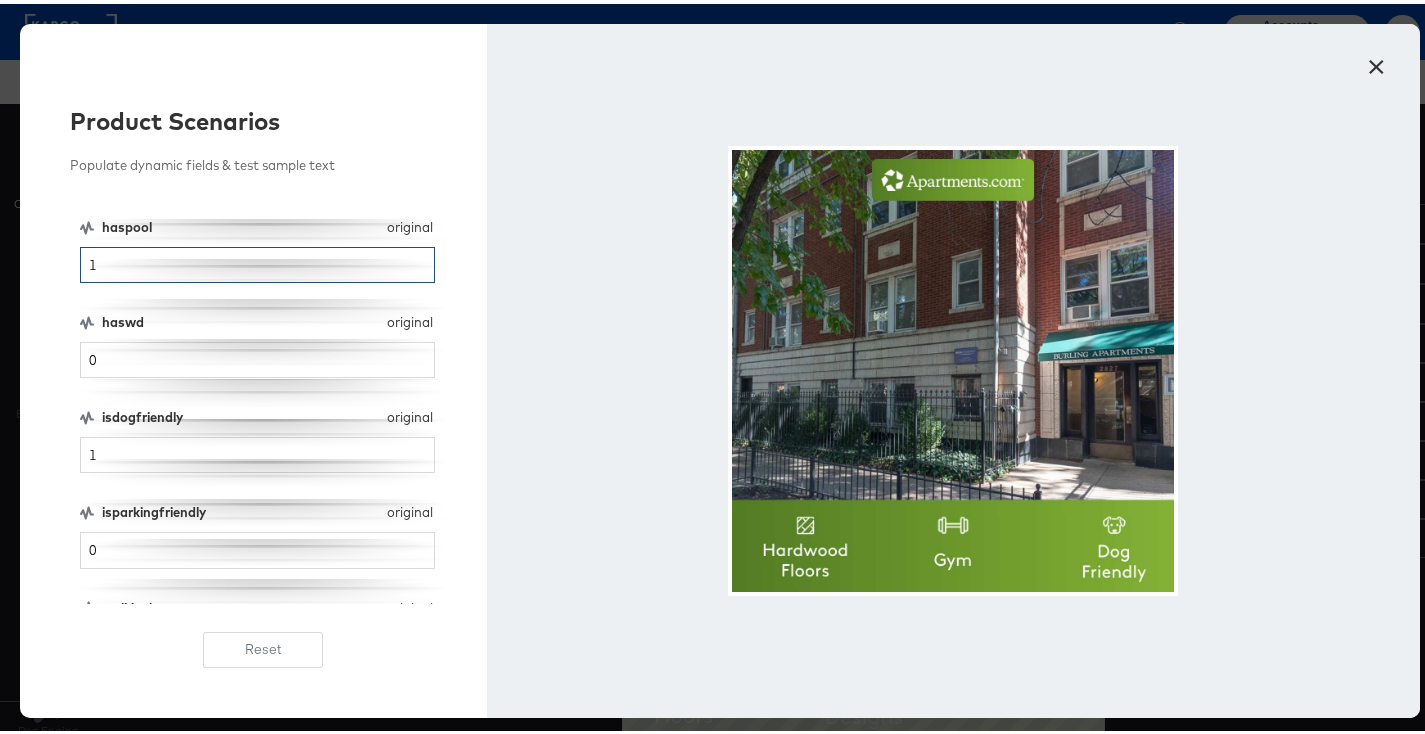 scroll, scrollTop: 247, scrollLeft: 0, axis: vertical 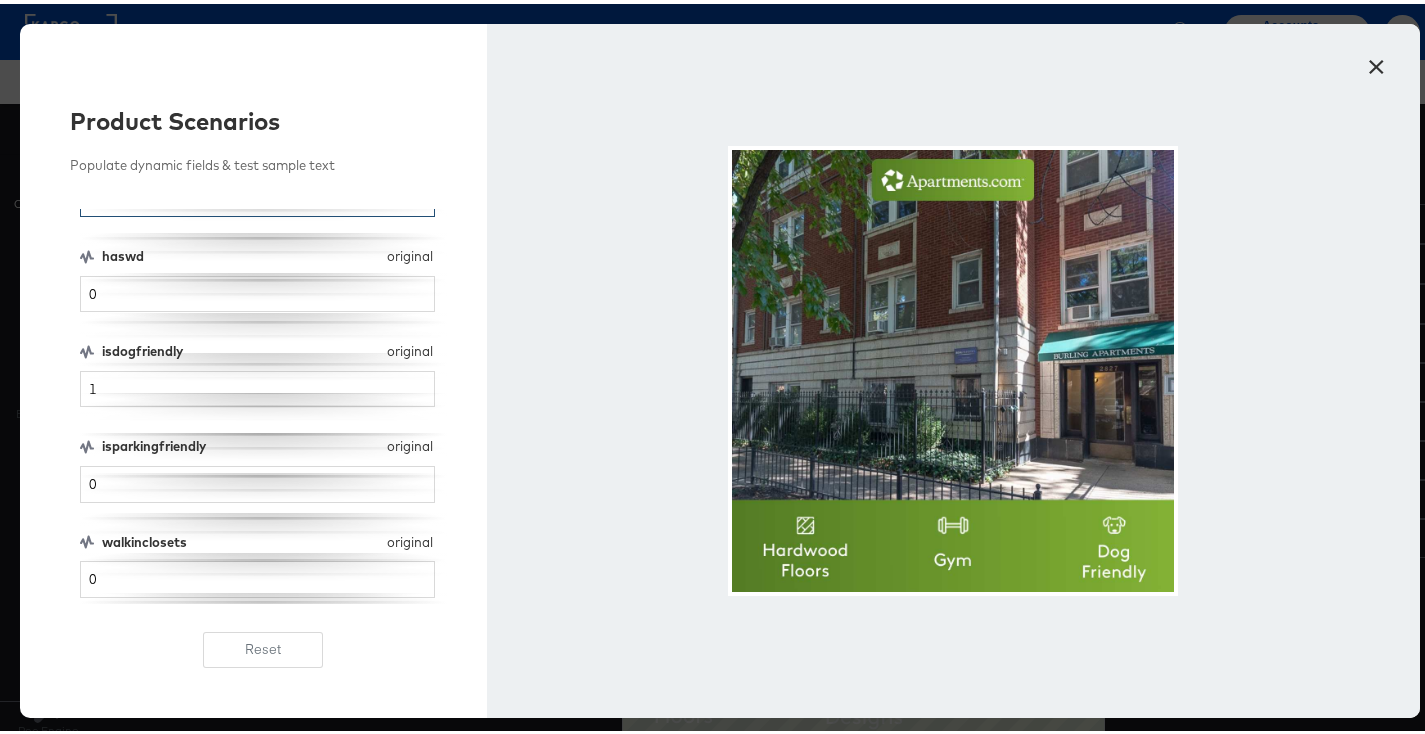 type on "1" 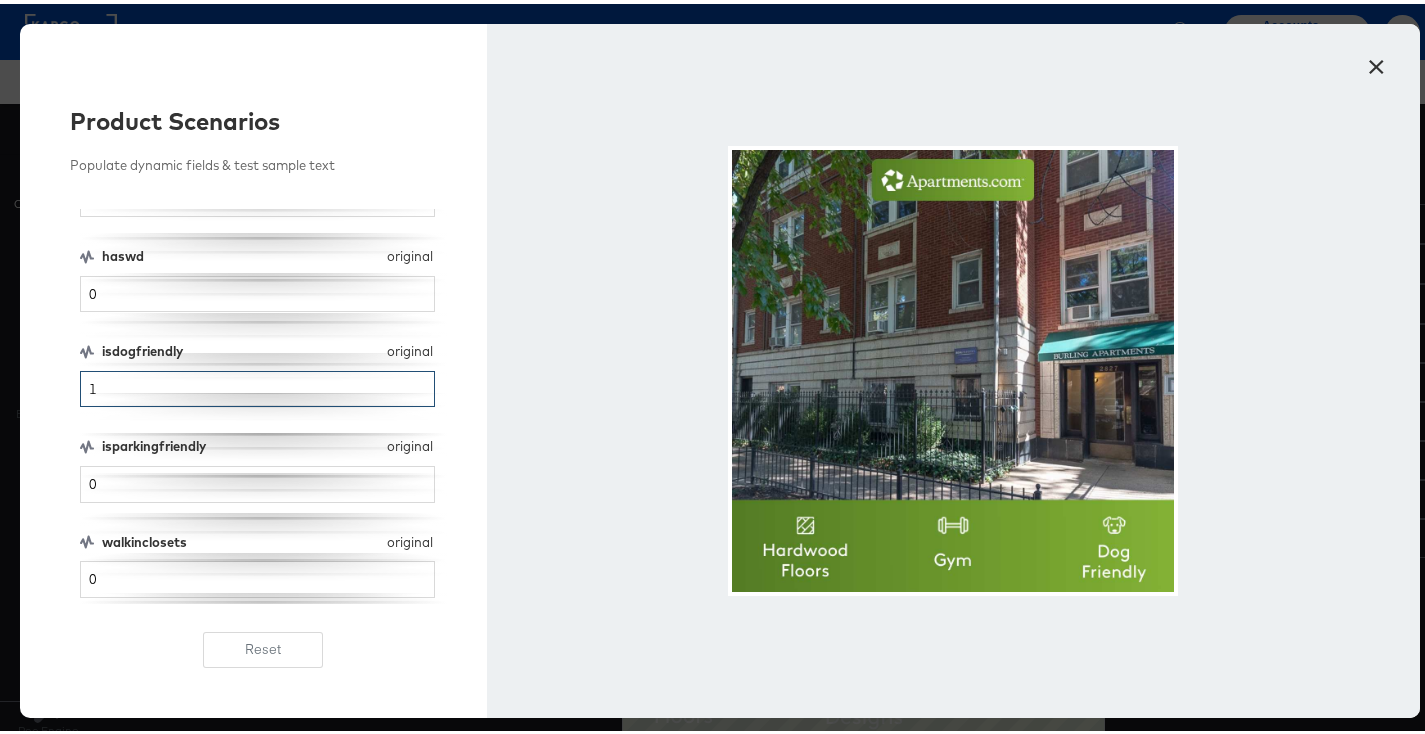 click on "1" at bounding box center (257, 385) 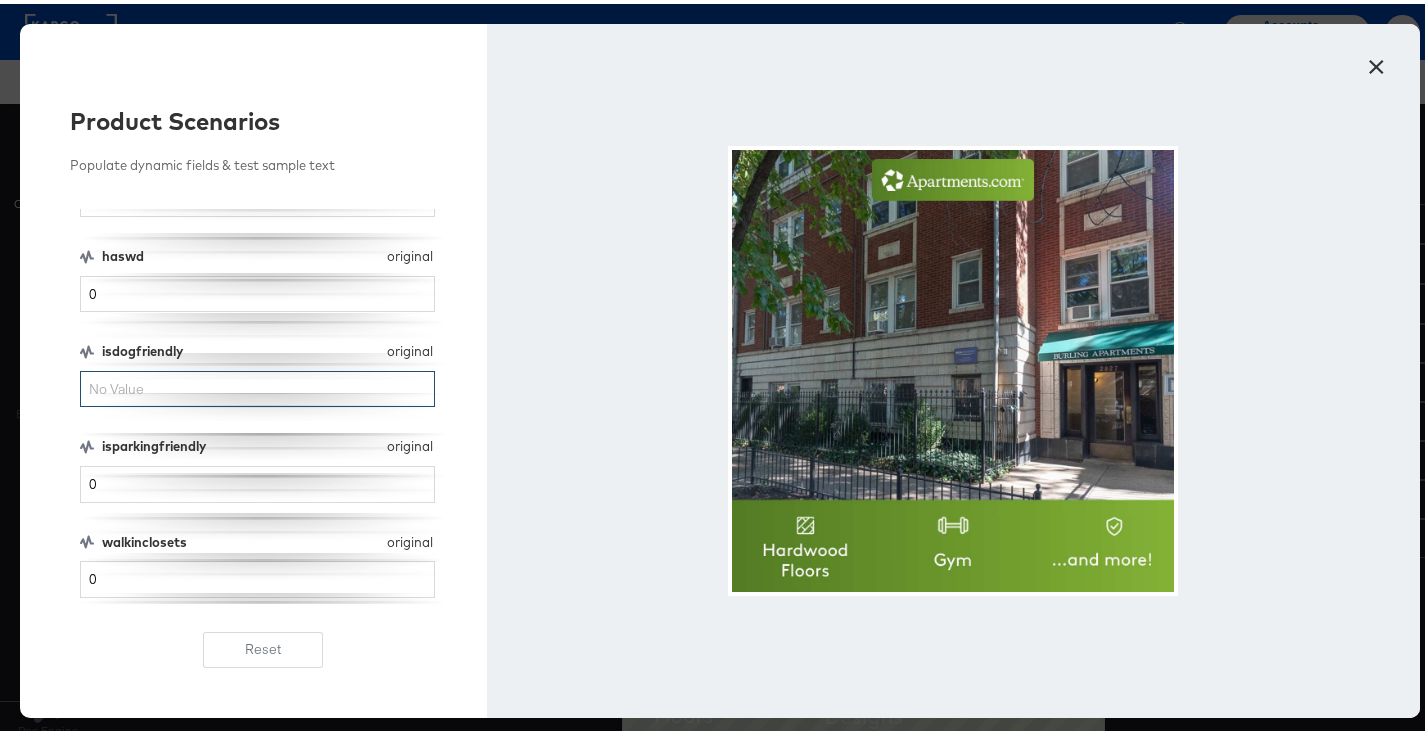 type on "1" 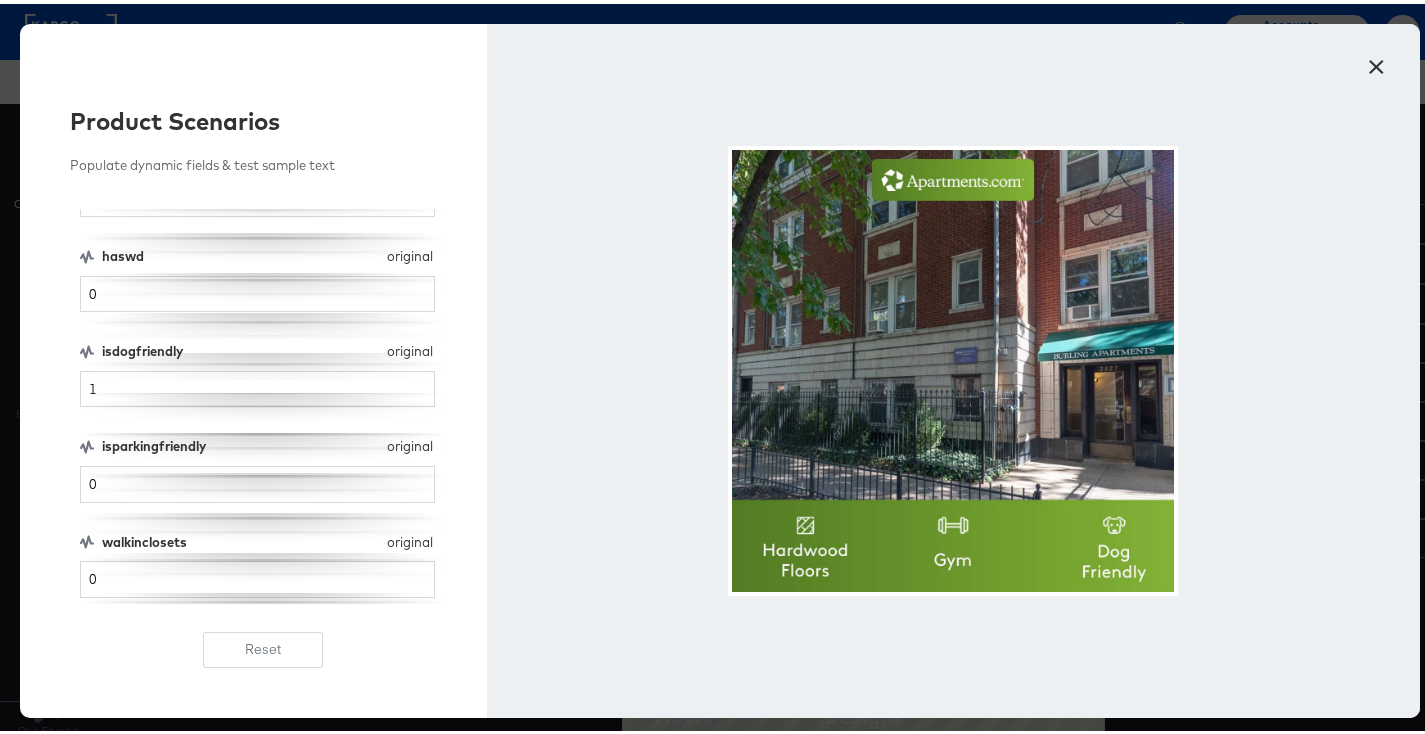 click on "×" at bounding box center [1377, 58] 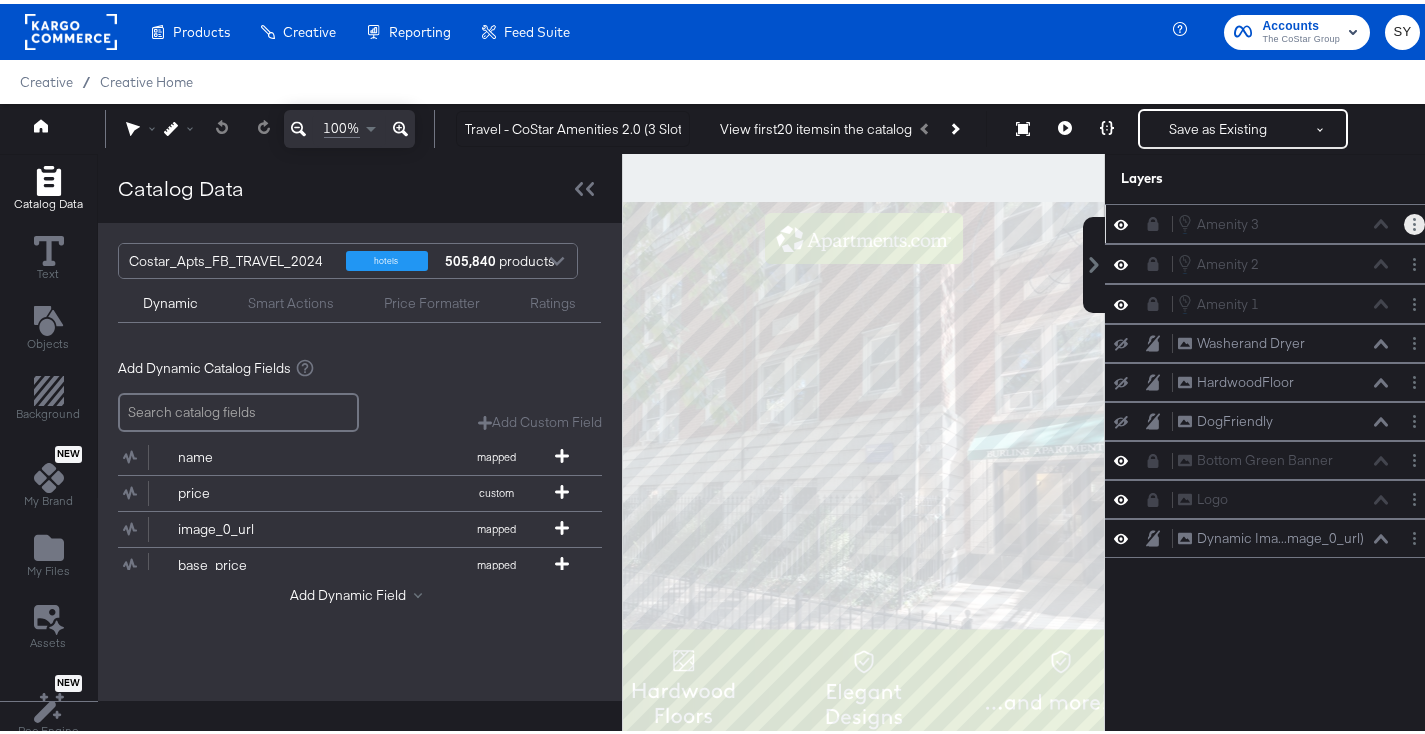 click at bounding box center (1414, 220) 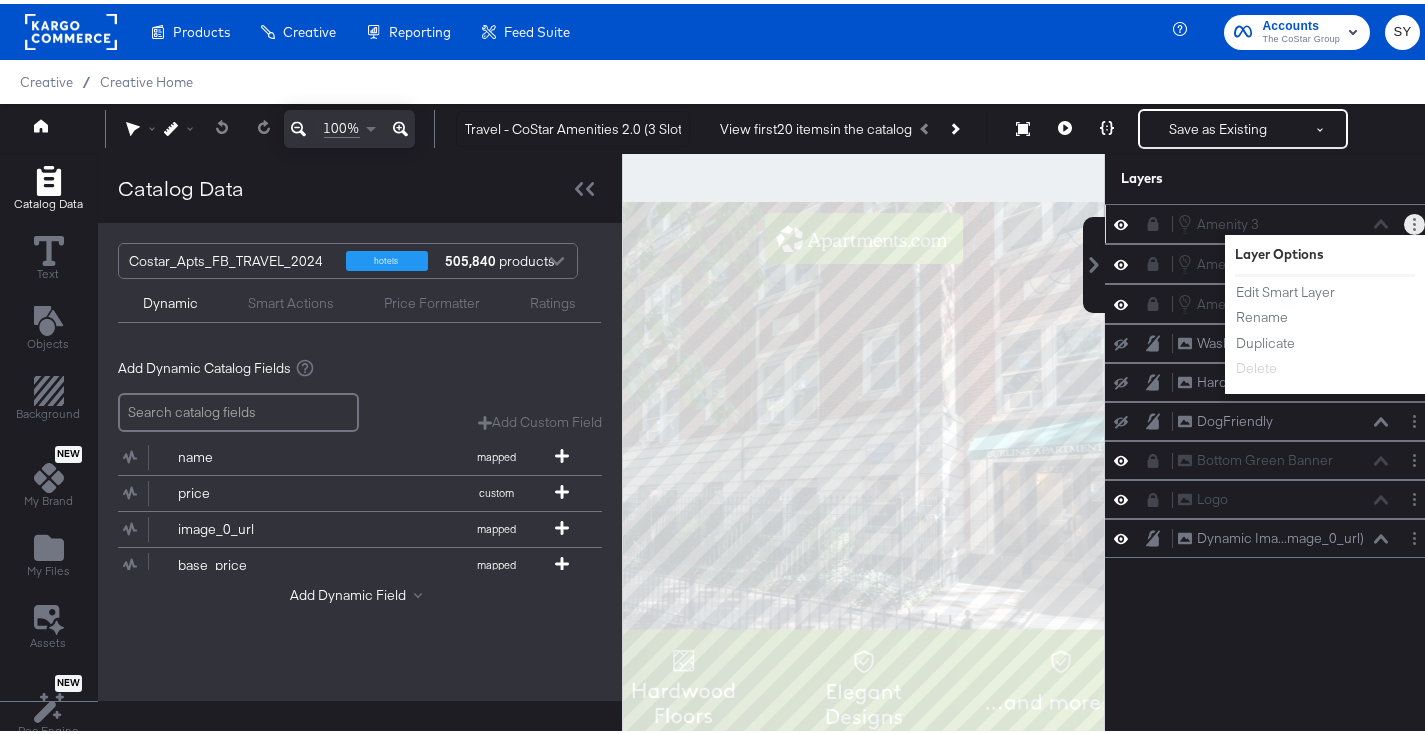 click on "Edit Smart Layer Rename Duplicate Delete" at bounding box center (1290, 326) 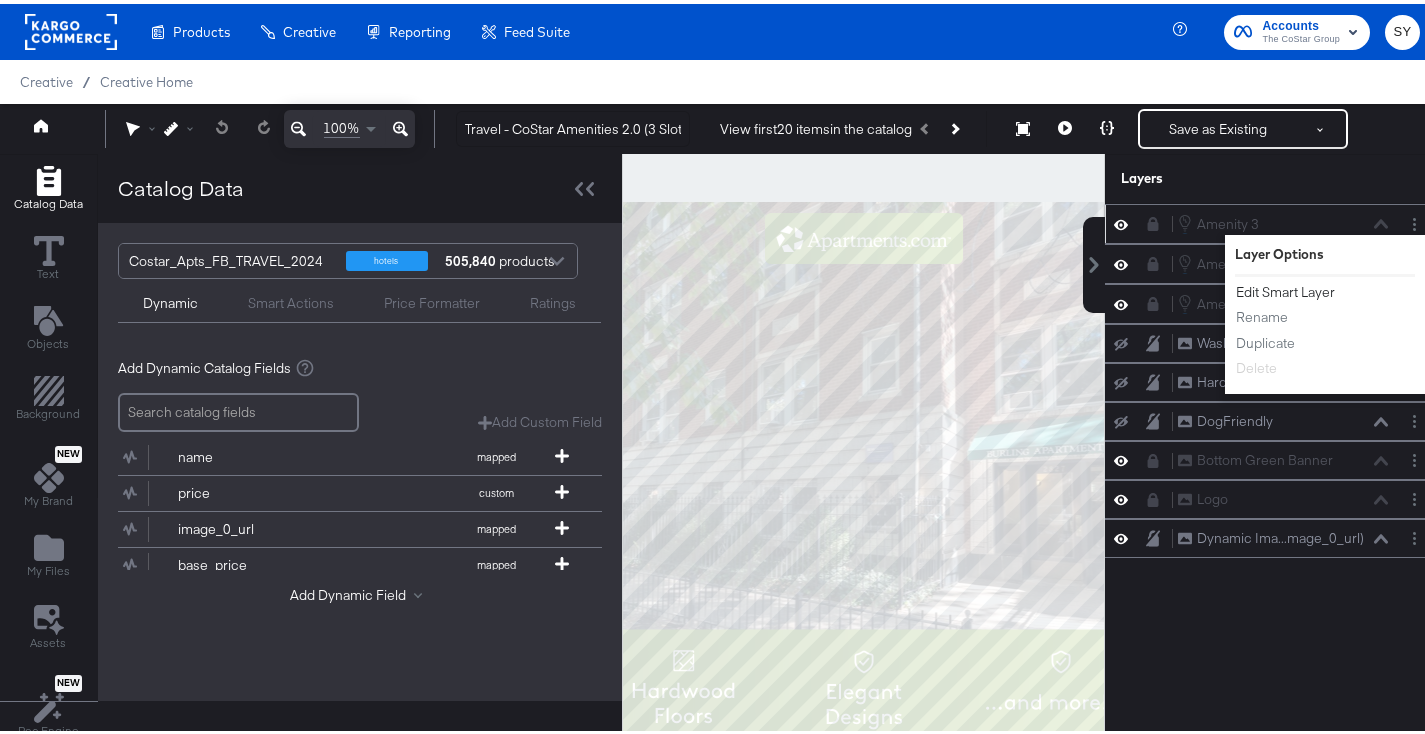 click on "Edit Smart Layer" at bounding box center [1285, 288] 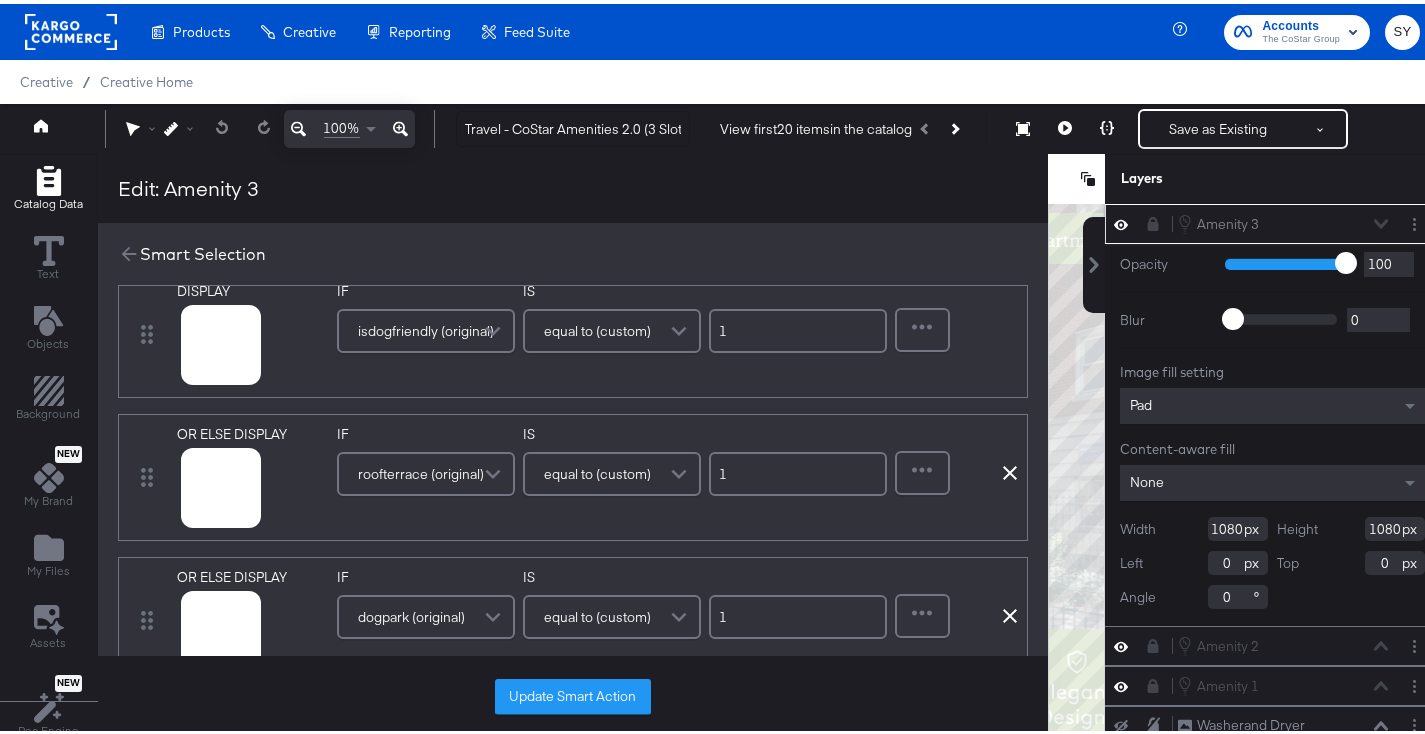 scroll, scrollTop: 0, scrollLeft: 0, axis: both 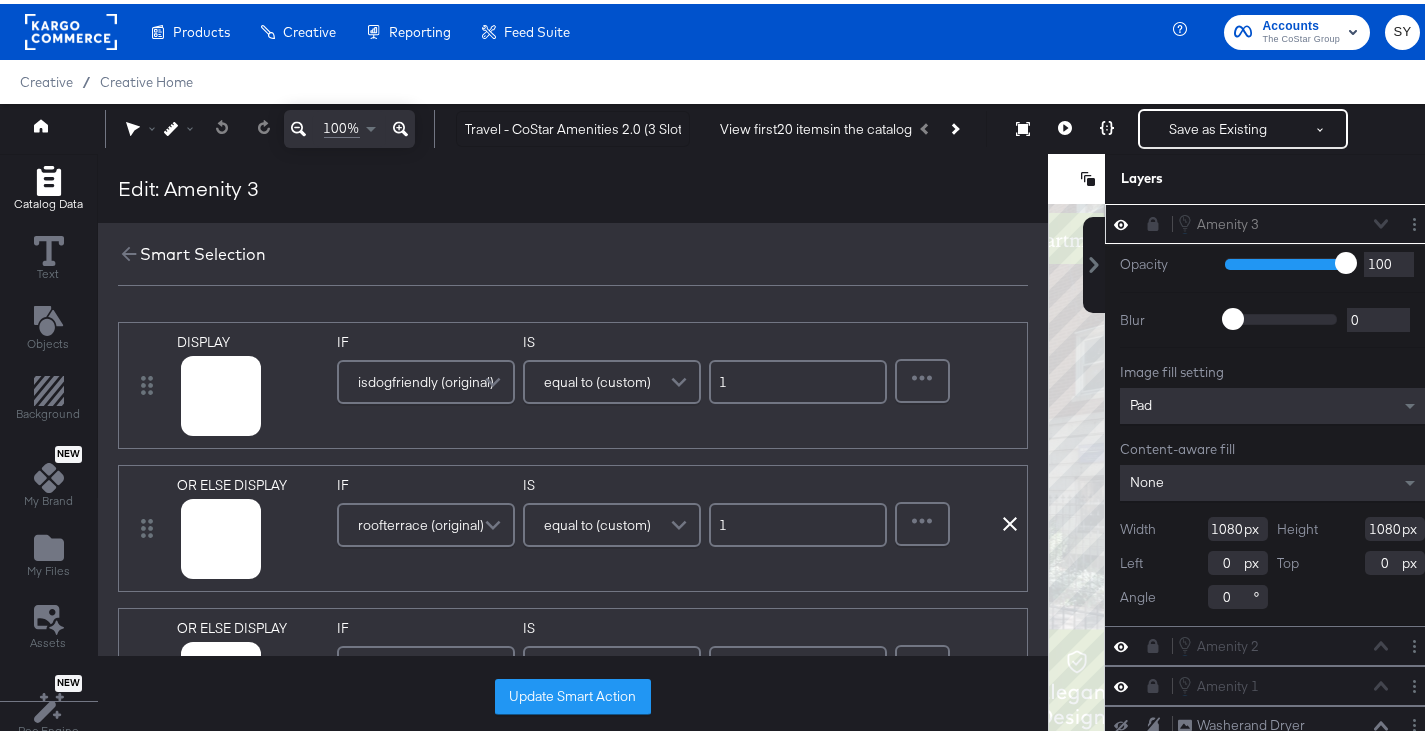 click at bounding box center (1078, 175) 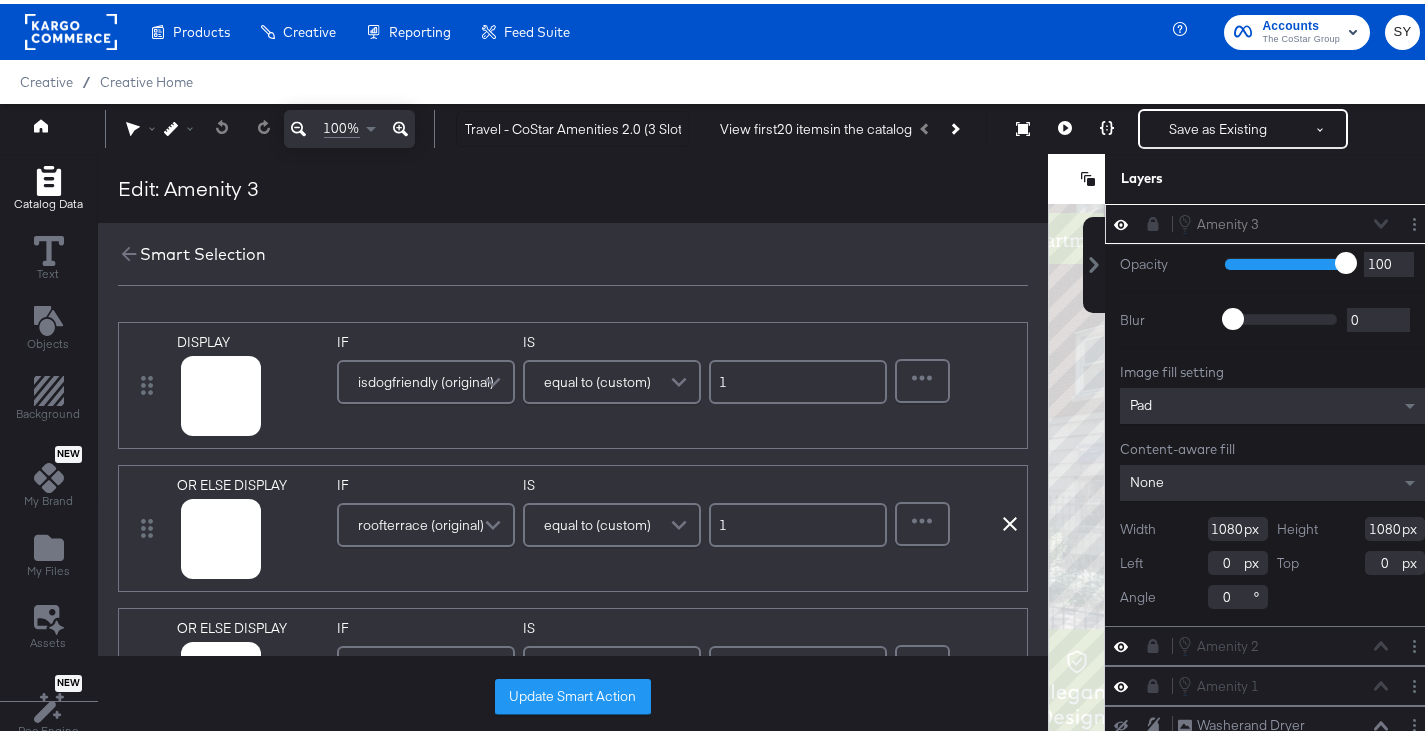 click on "Catalog Data" at bounding box center (48, 185) 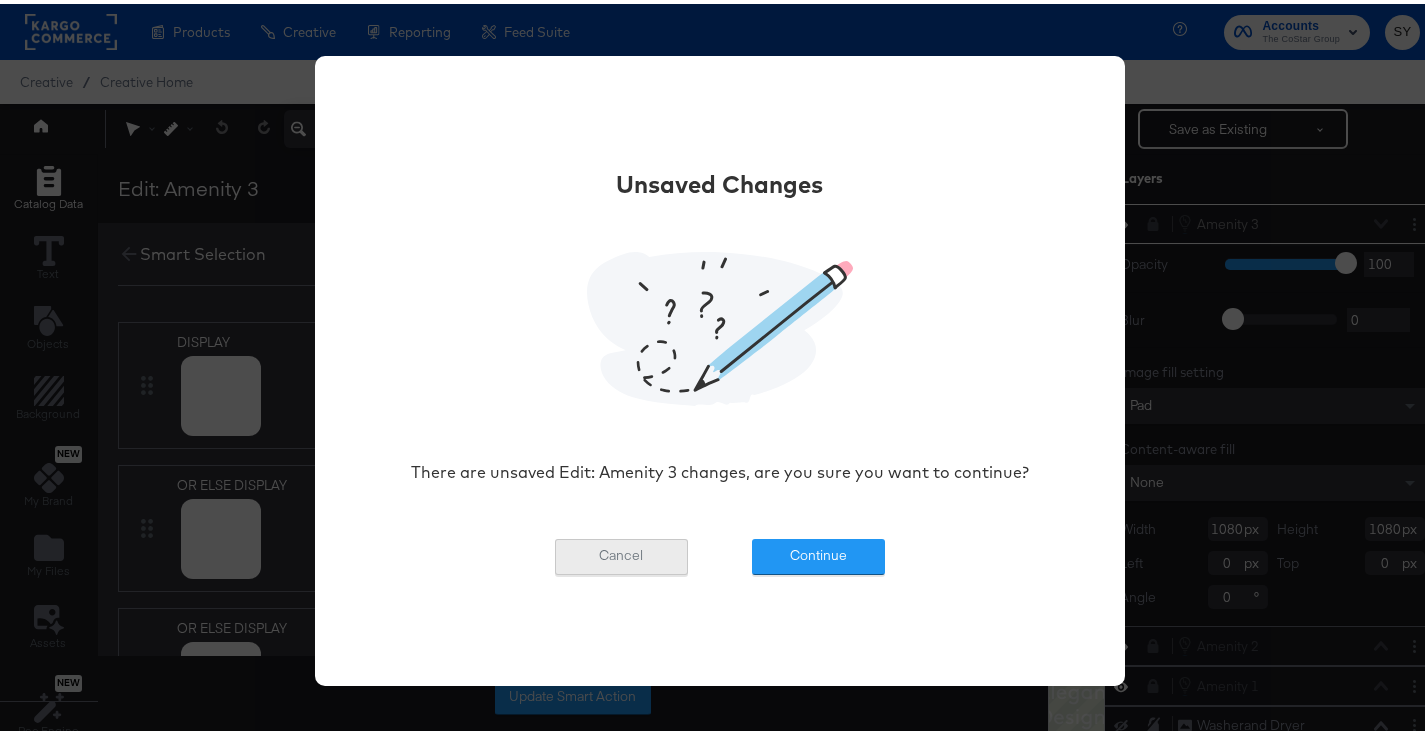 click on "Cancel" at bounding box center [621, 553] 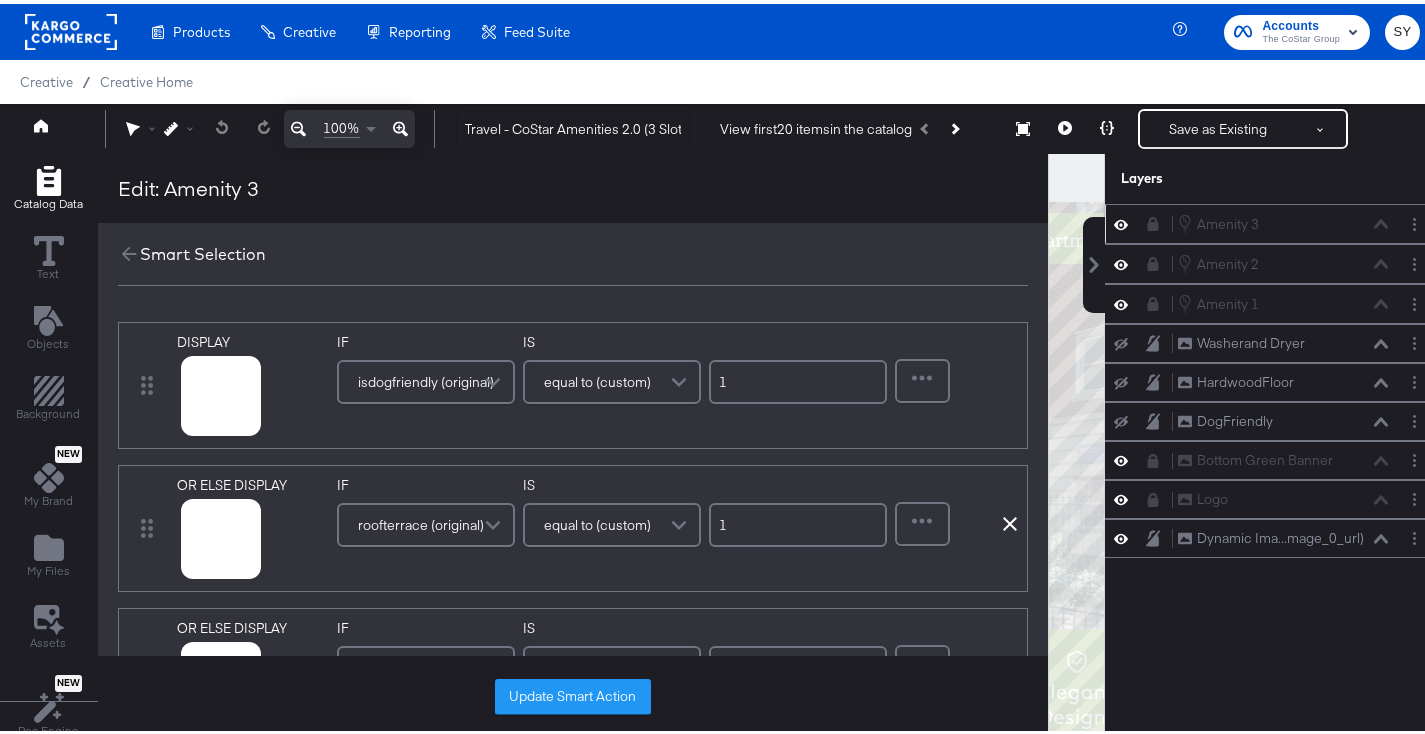 click on "Catalog Data" at bounding box center [48, 185] 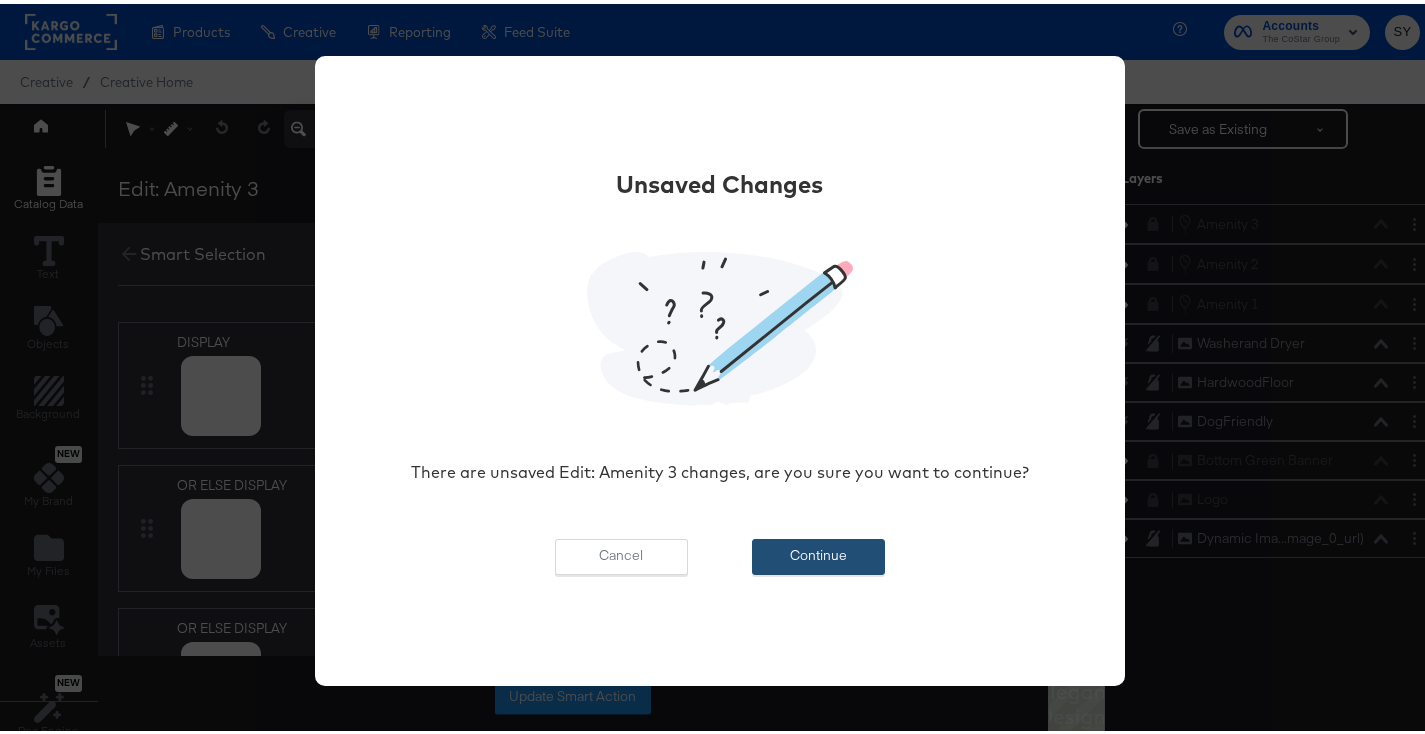 click on "Continue" at bounding box center [818, 553] 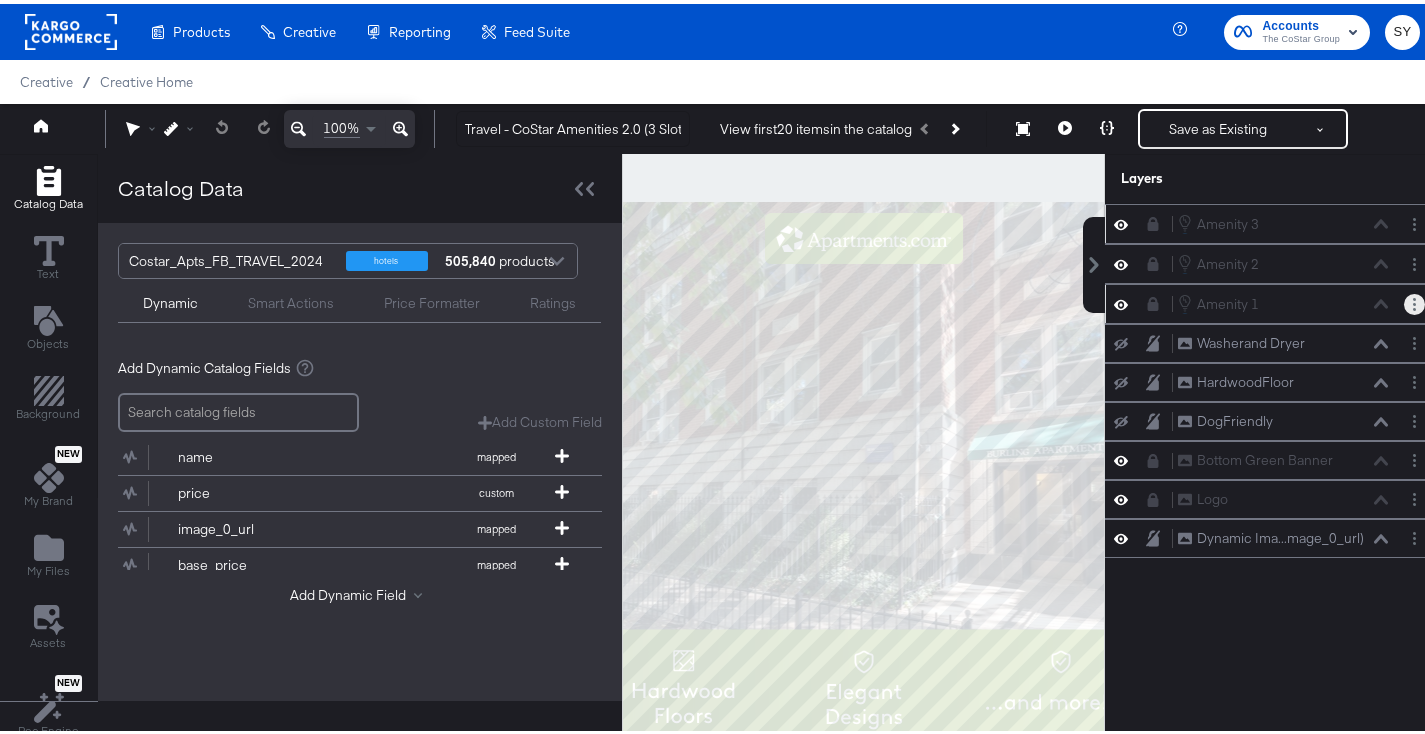 click 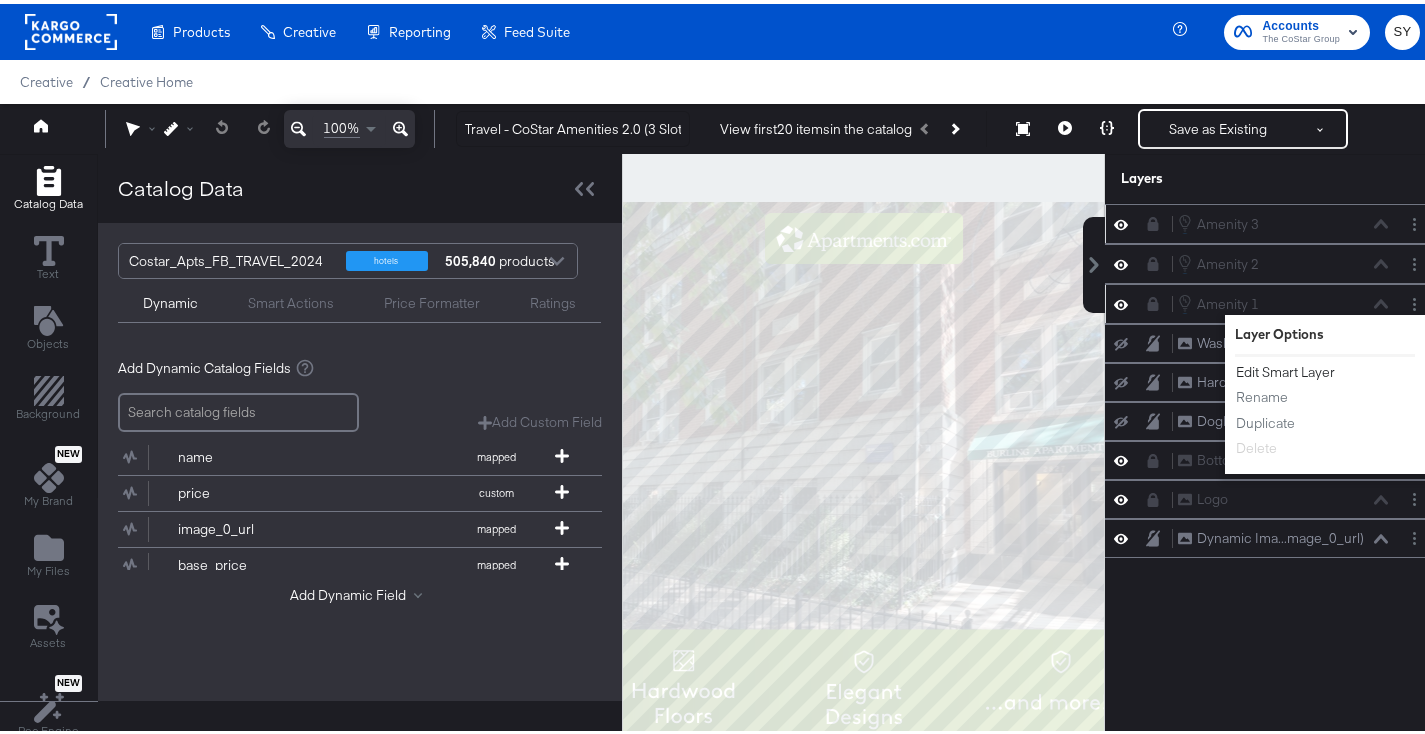 click on "Edit Smart Layer" at bounding box center (1285, 368) 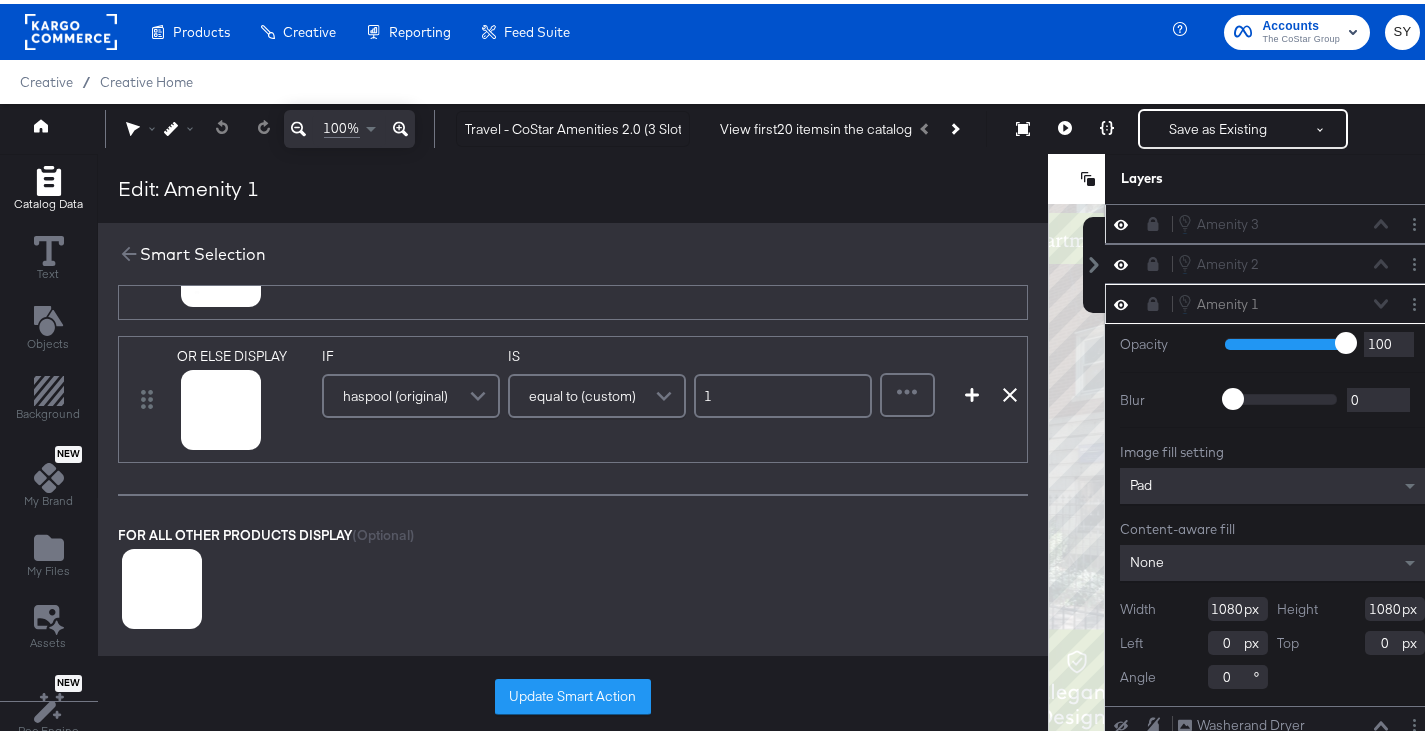 scroll, scrollTop: 2283, scrollLeft: 0, axis: vertical 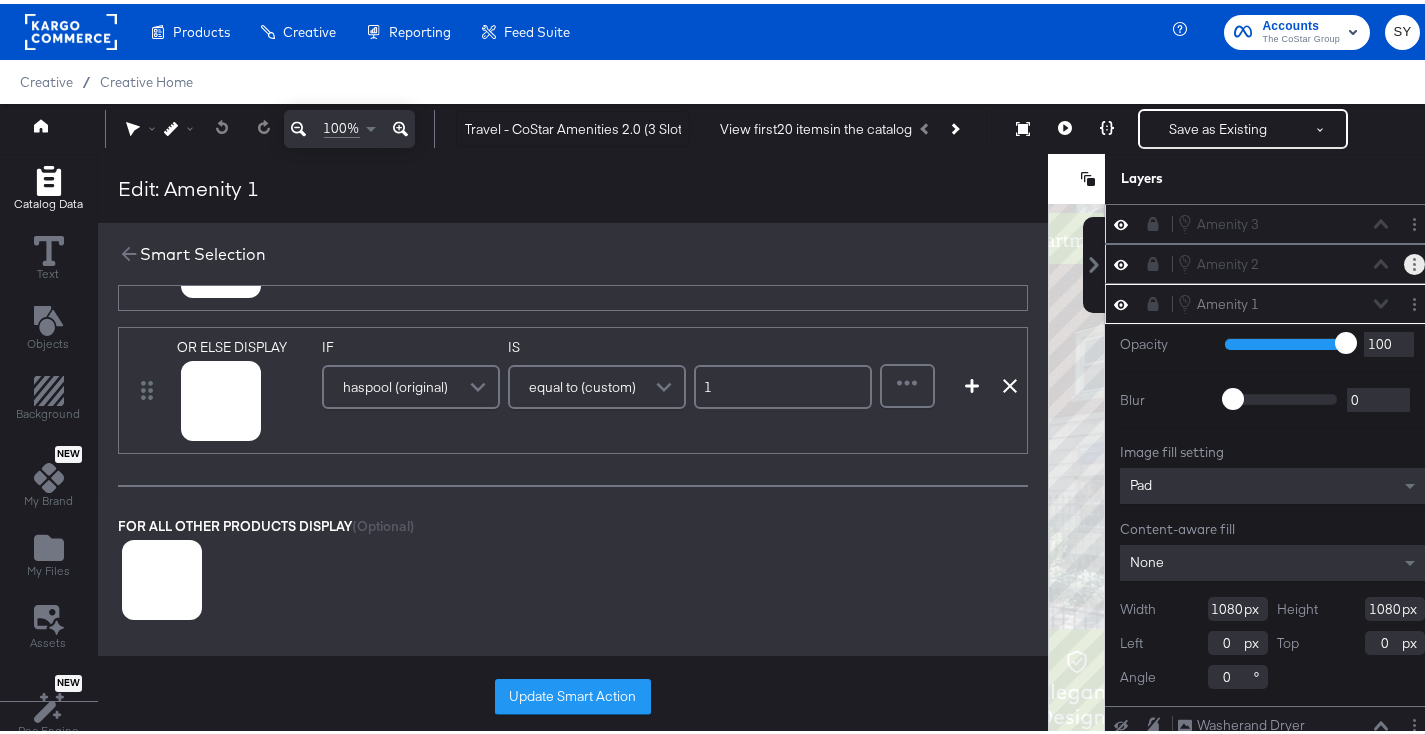 click at bounding box center [1414, 260] 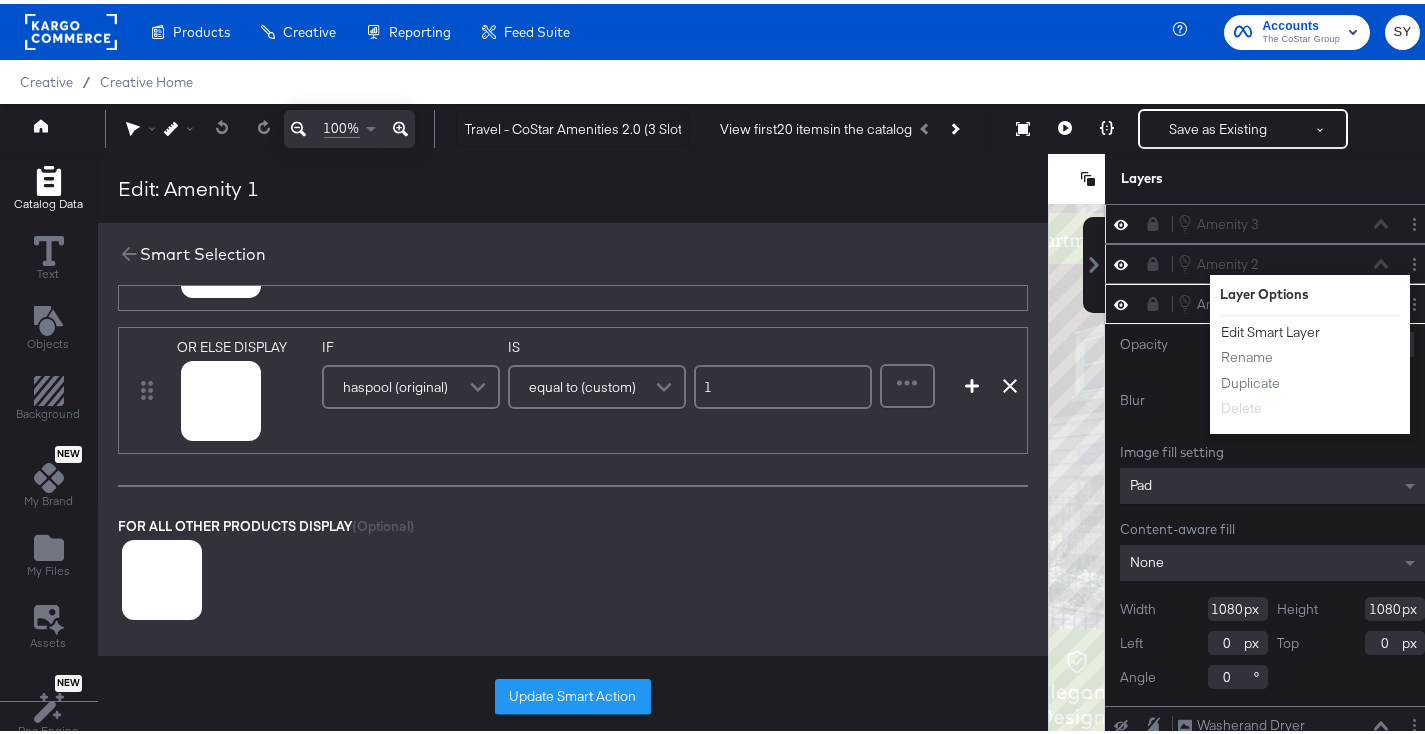 click on "Edit Smart Layer" at bounding box center [1270, 328] 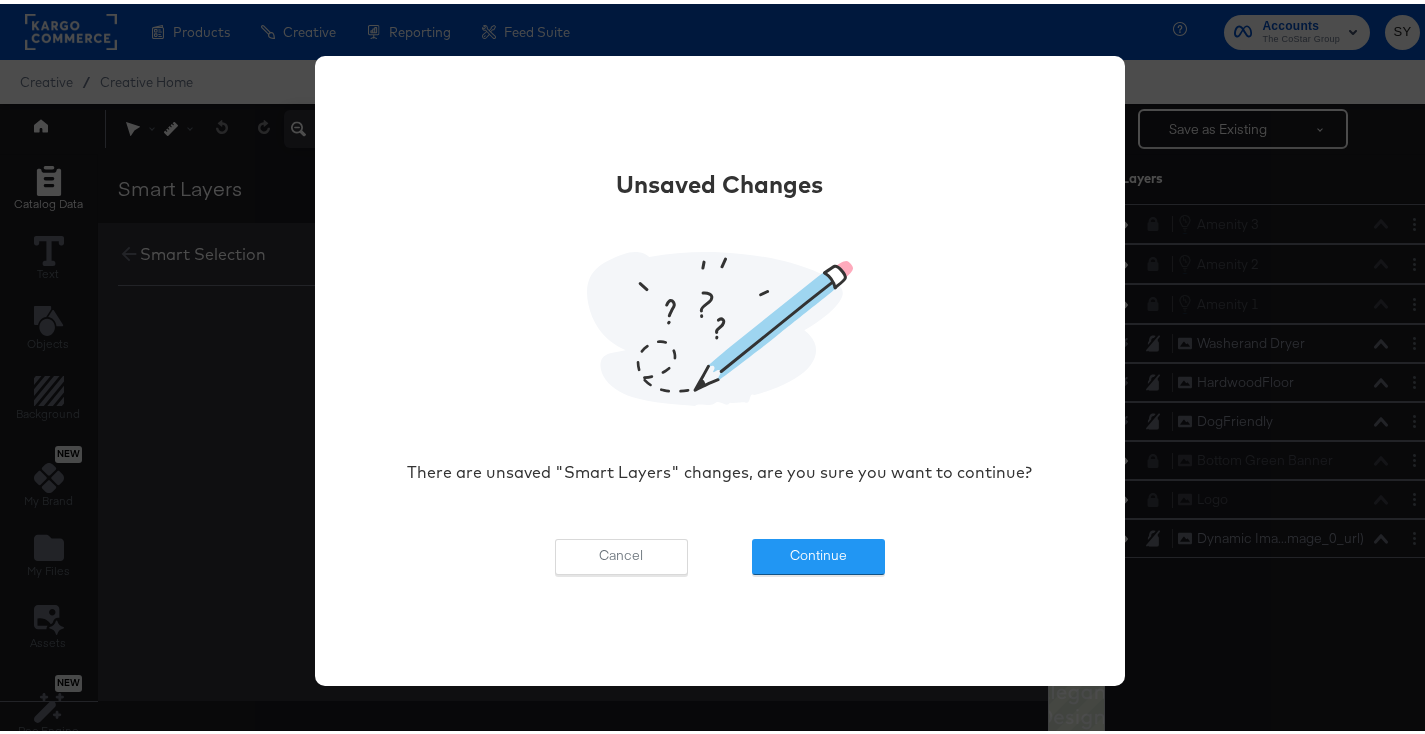 scroll, scrollTop: 0, scrollLeft: 0, axis: both 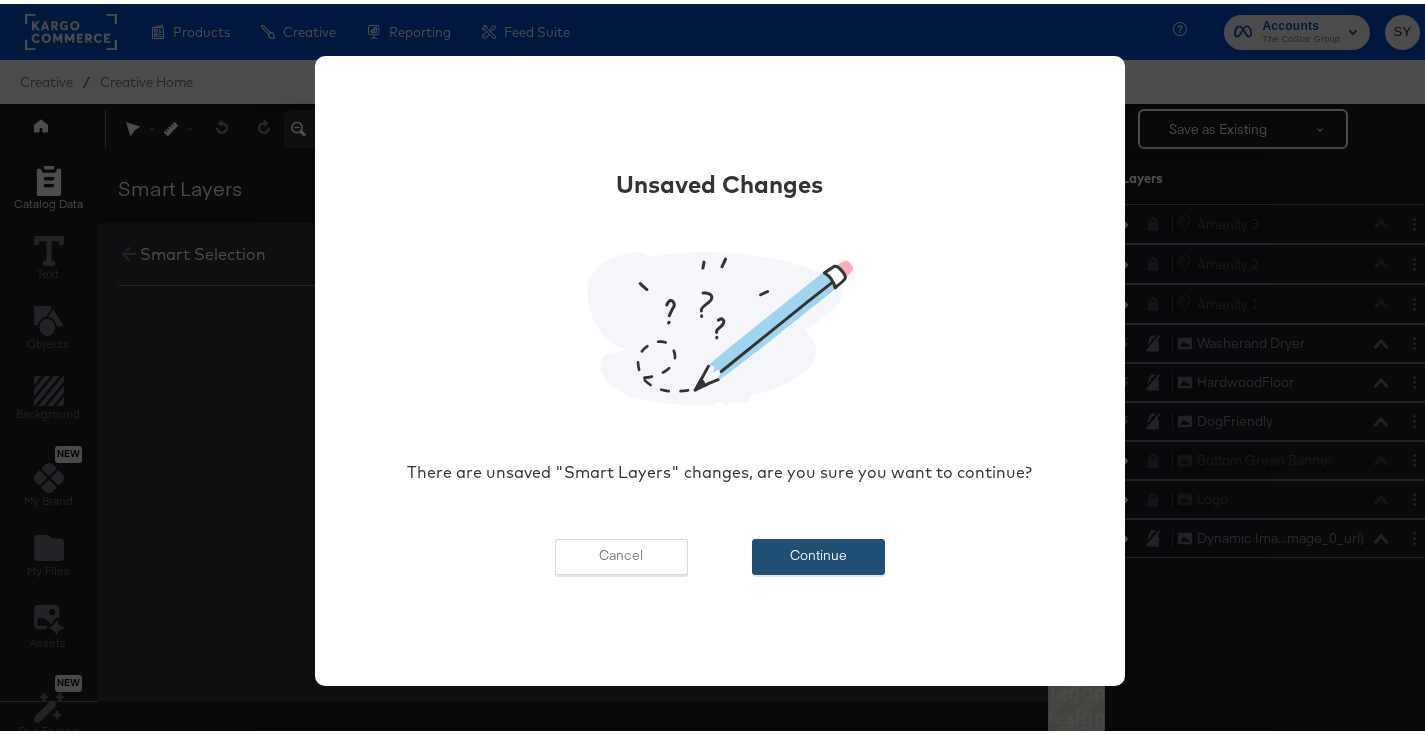 click on "Continue" at bounding box center (818, 553) 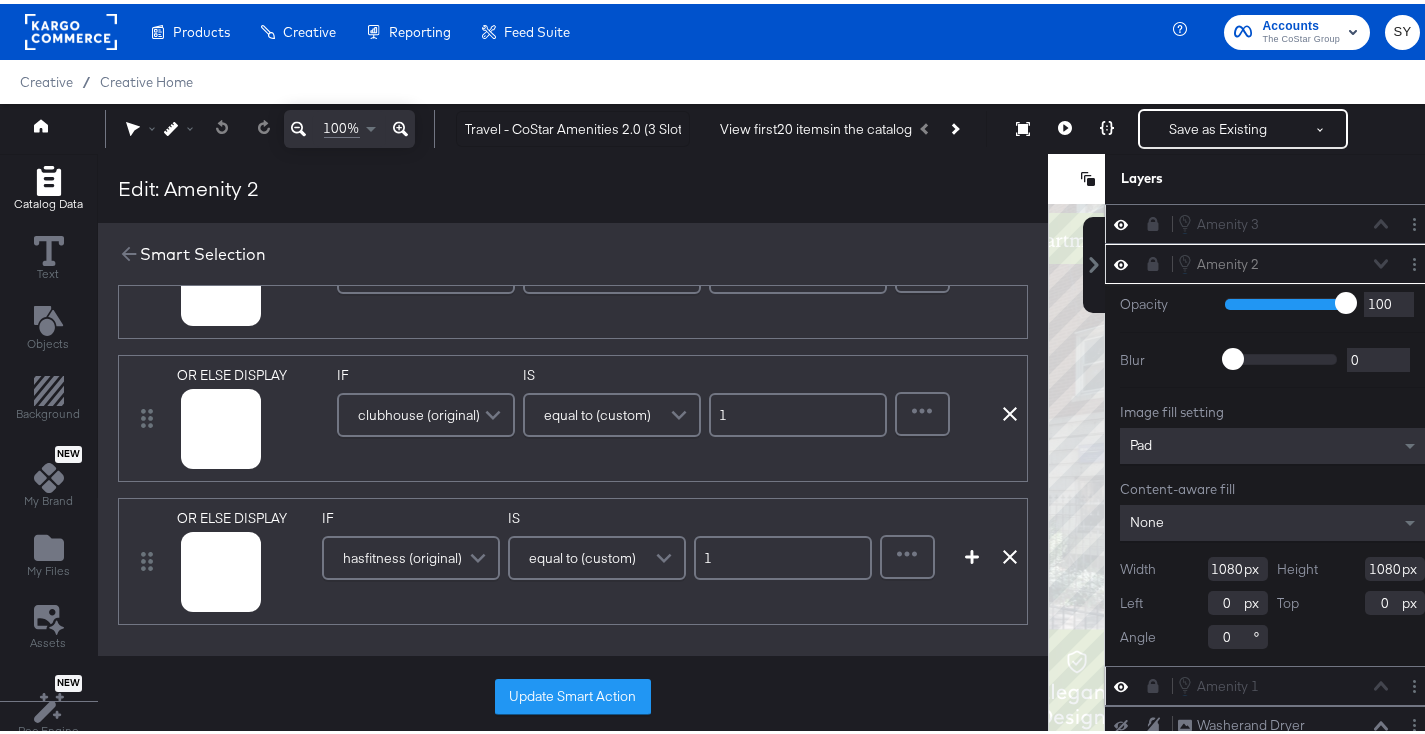 scroll, scrollTop: 0, scrollLeft: 0, axis: both 